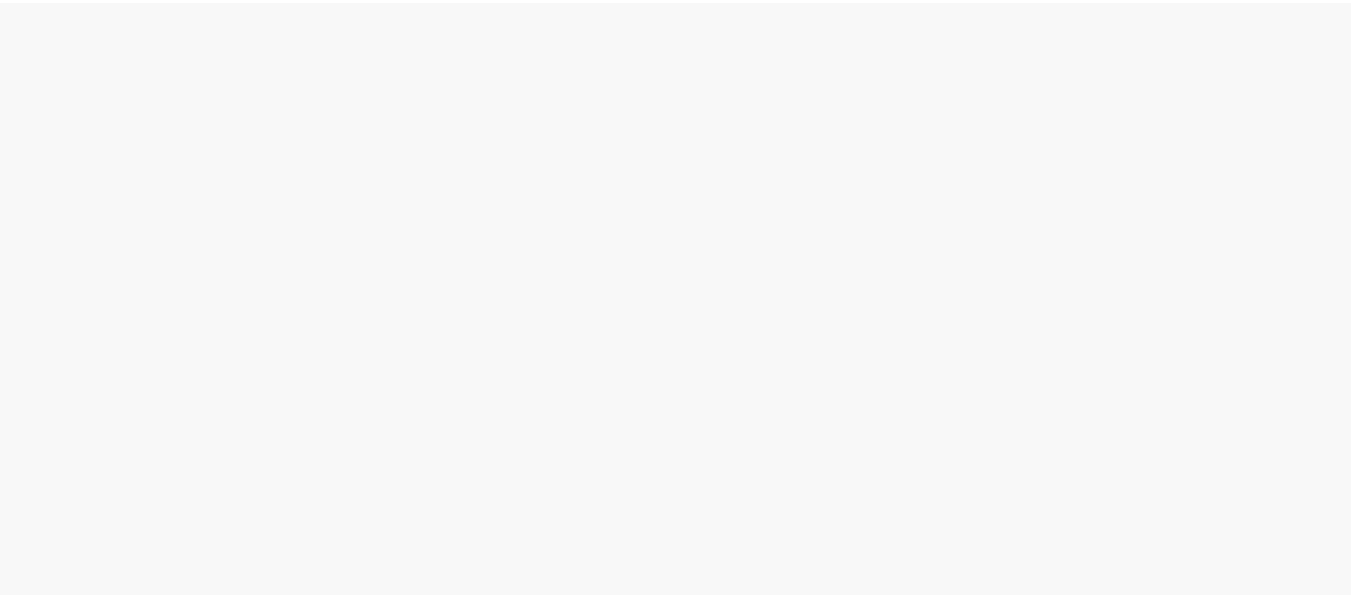 scroll, scrollTop: 0, scrollLeft: 0, axis: both 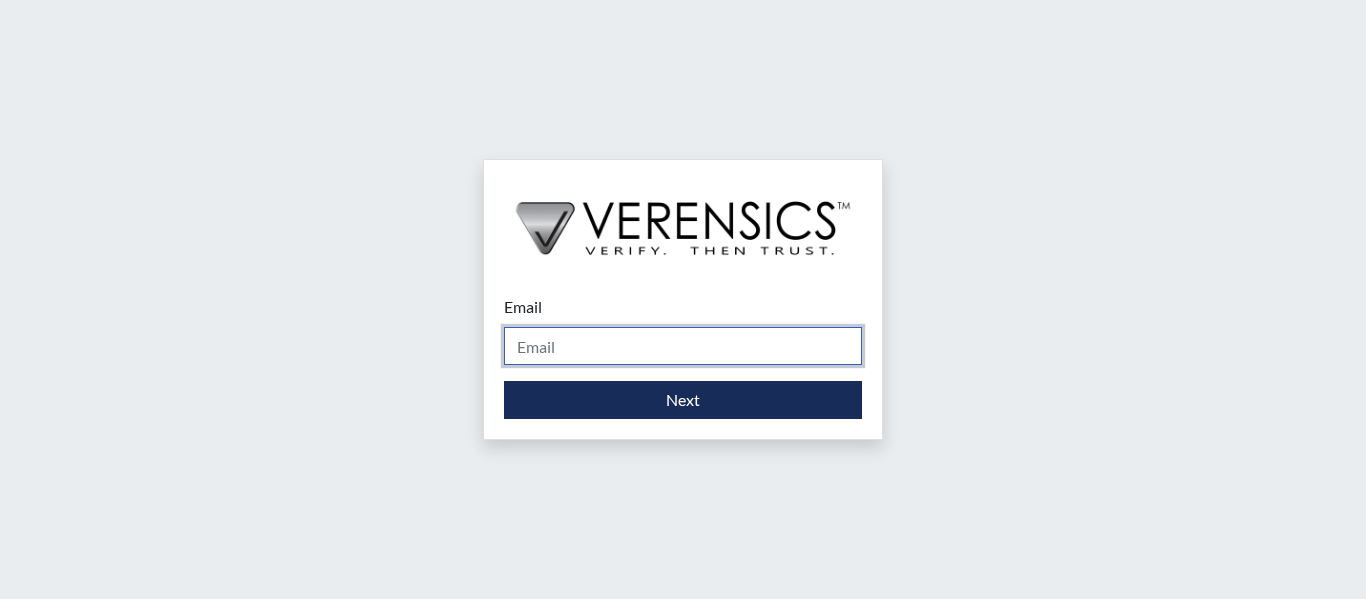 click on "Email" at bounding box center (683, 346) 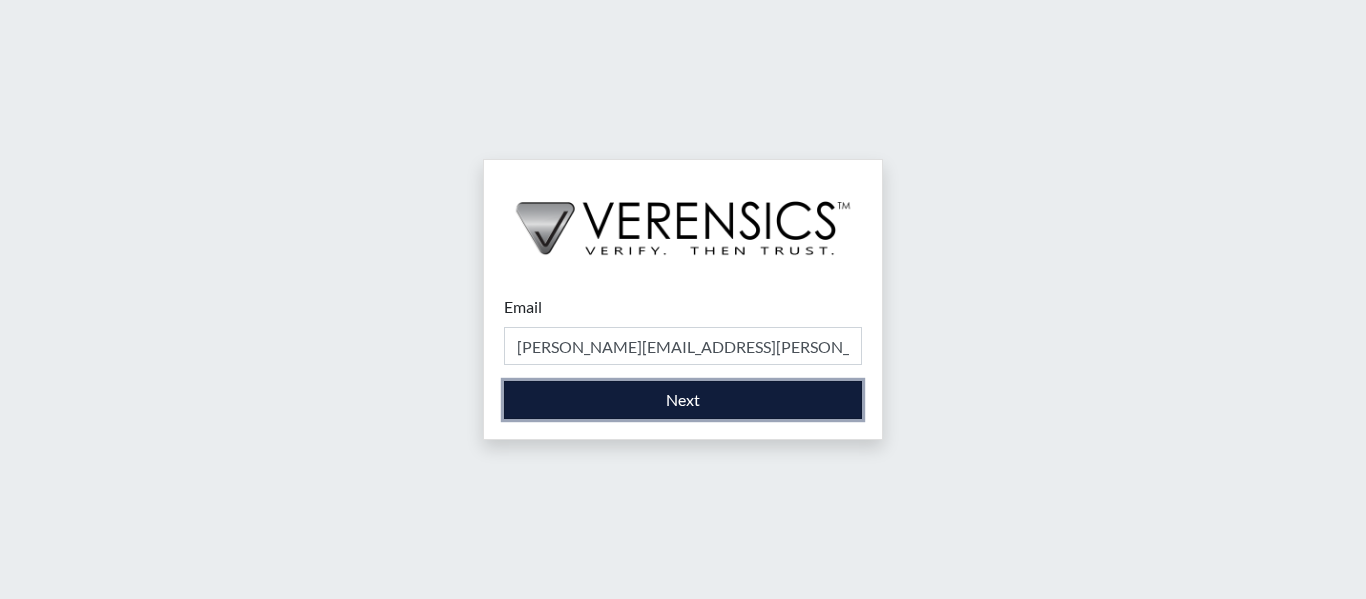 click on "Next" at bounding box center [683, 400] 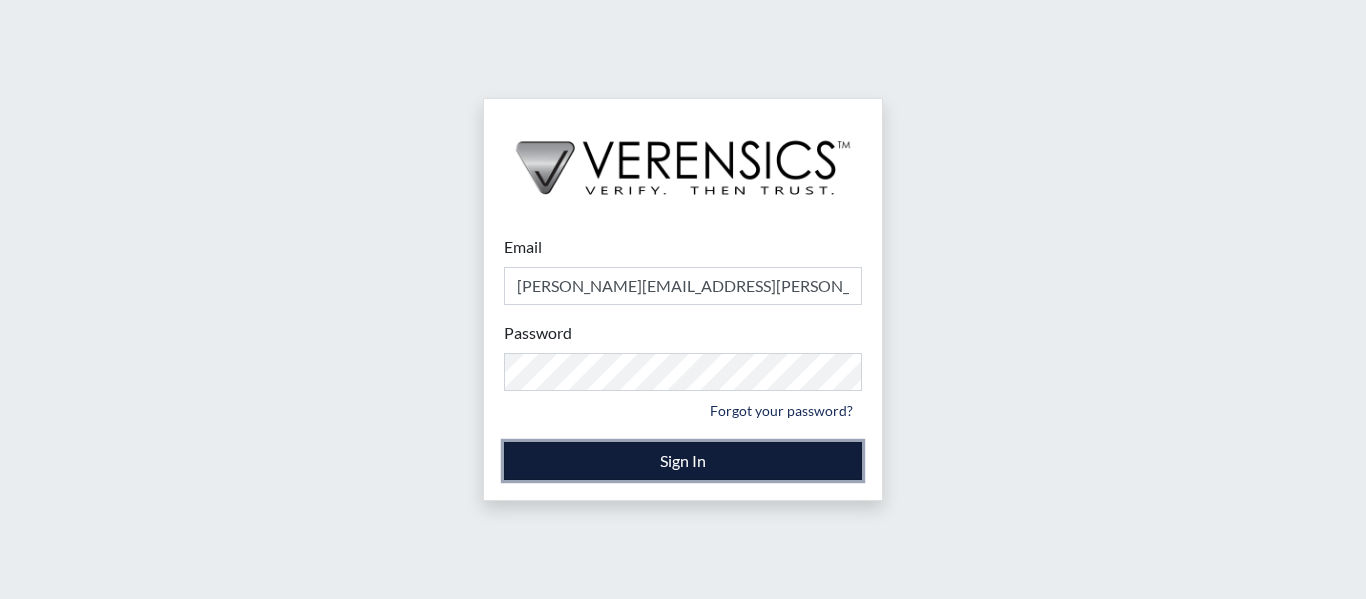 click on "Sign In" at bounding box center (683, 461) 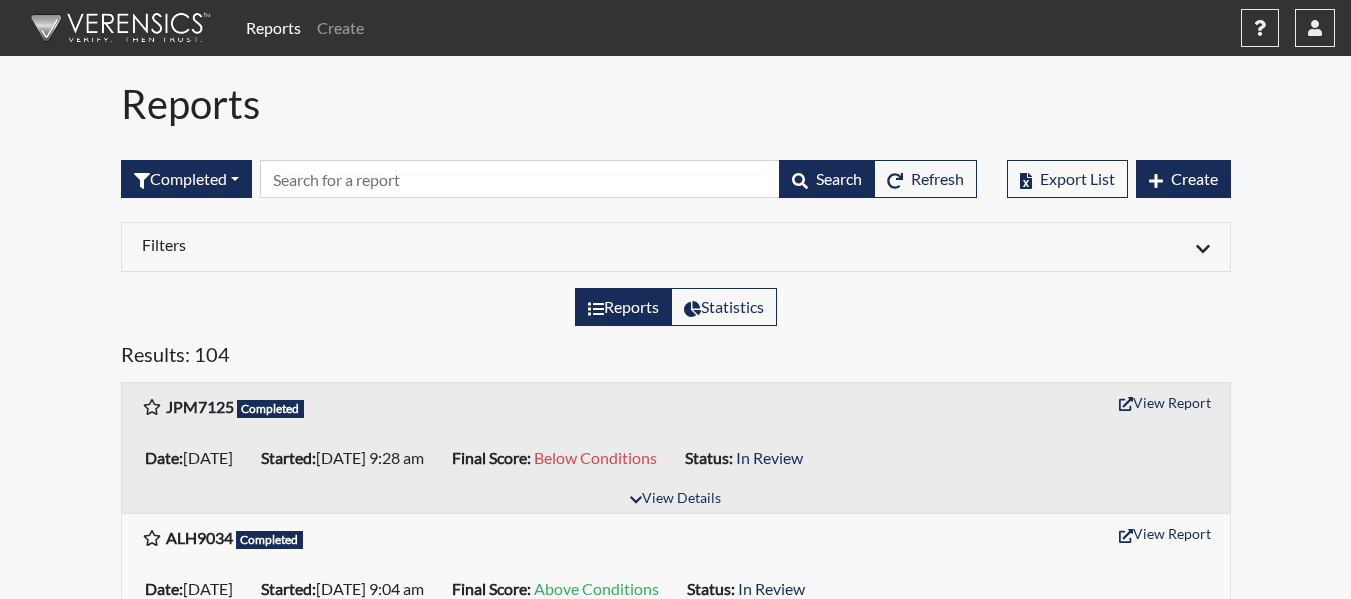 click on "Date:  07/23/2025" at bounding box center [195, 458] 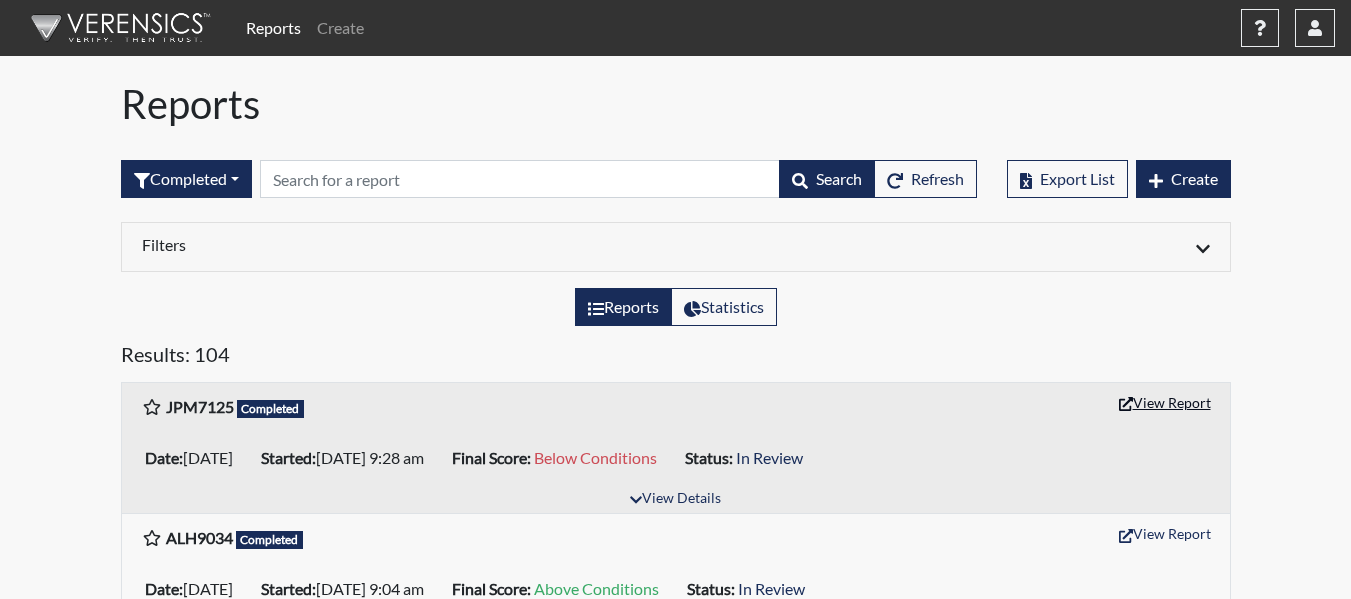 click on "View Report" at bounding box center [1165, 402] 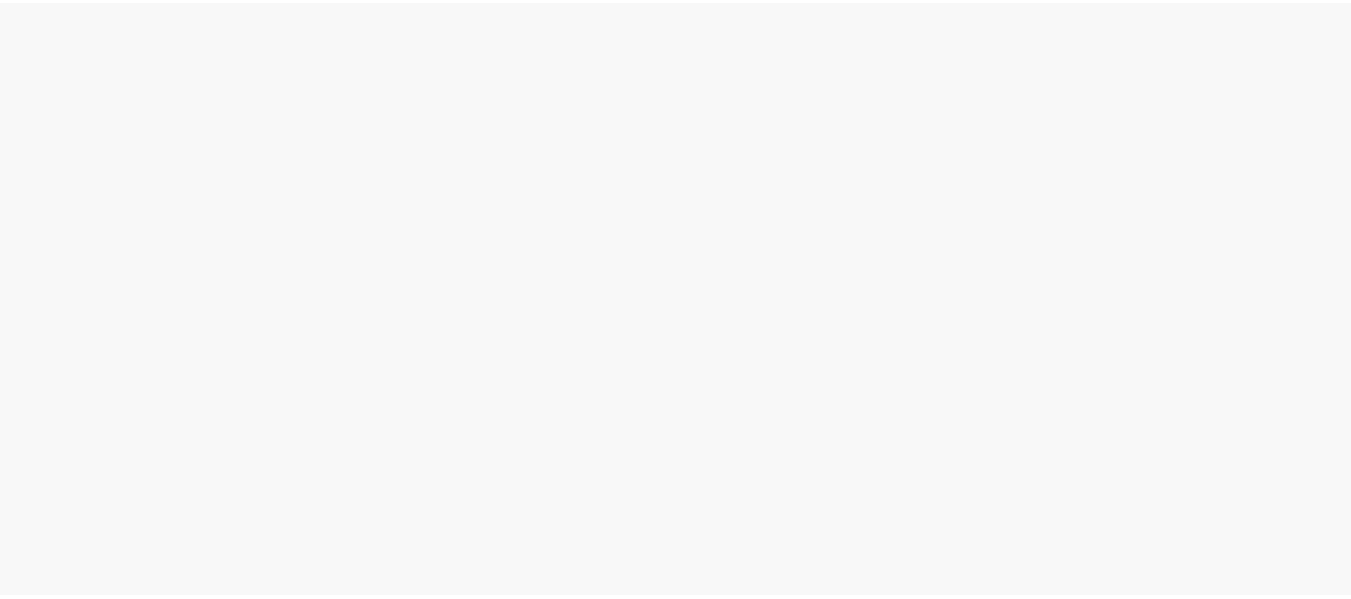 scroll, scrollTop: 0, scrollLeft: 0, axis: both 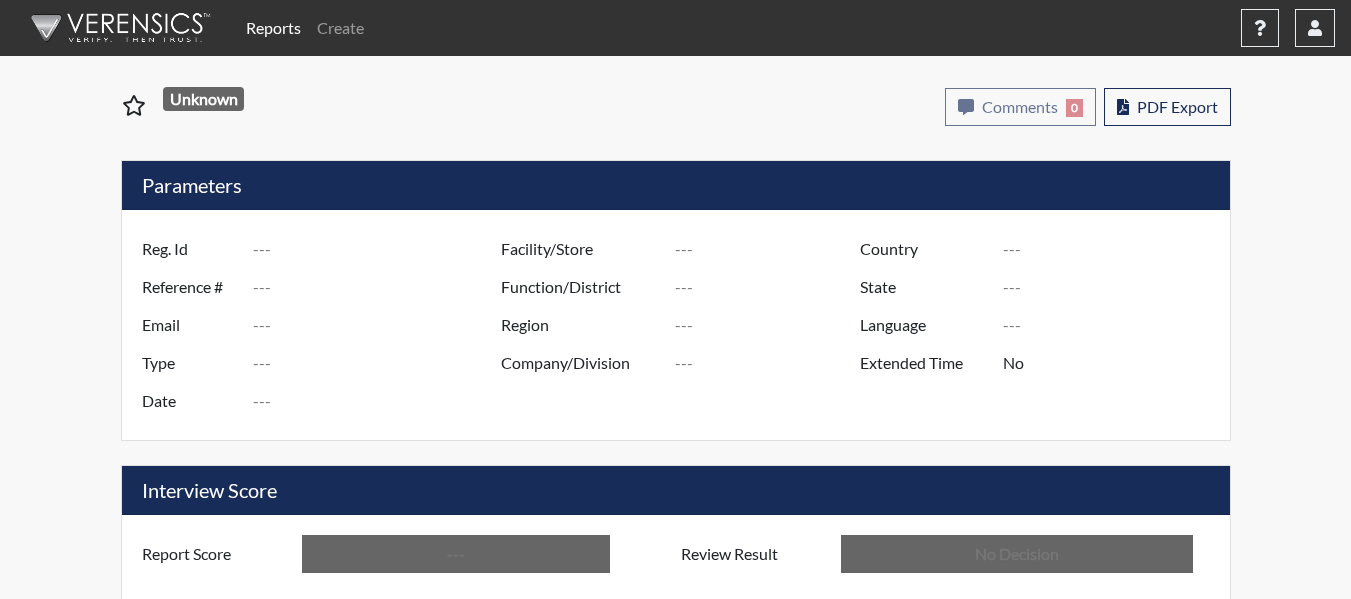 type on "JPM7125" 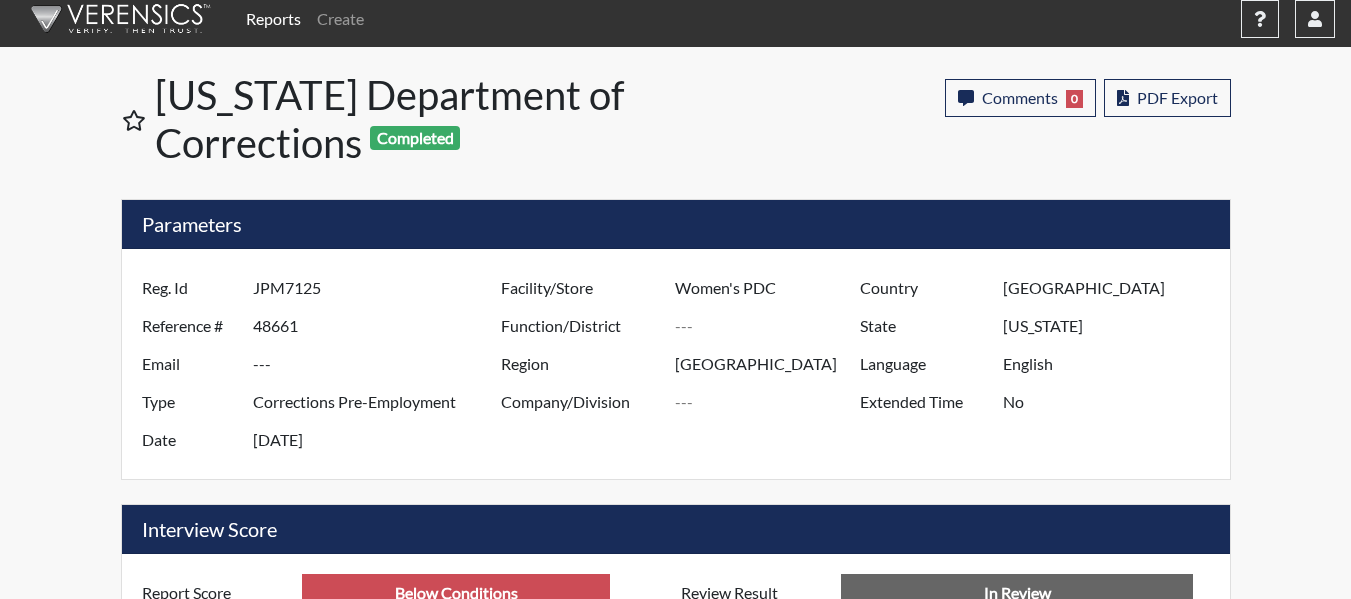 scroll, scrollTop: 11, scrollLeft: 0, axis: vertical 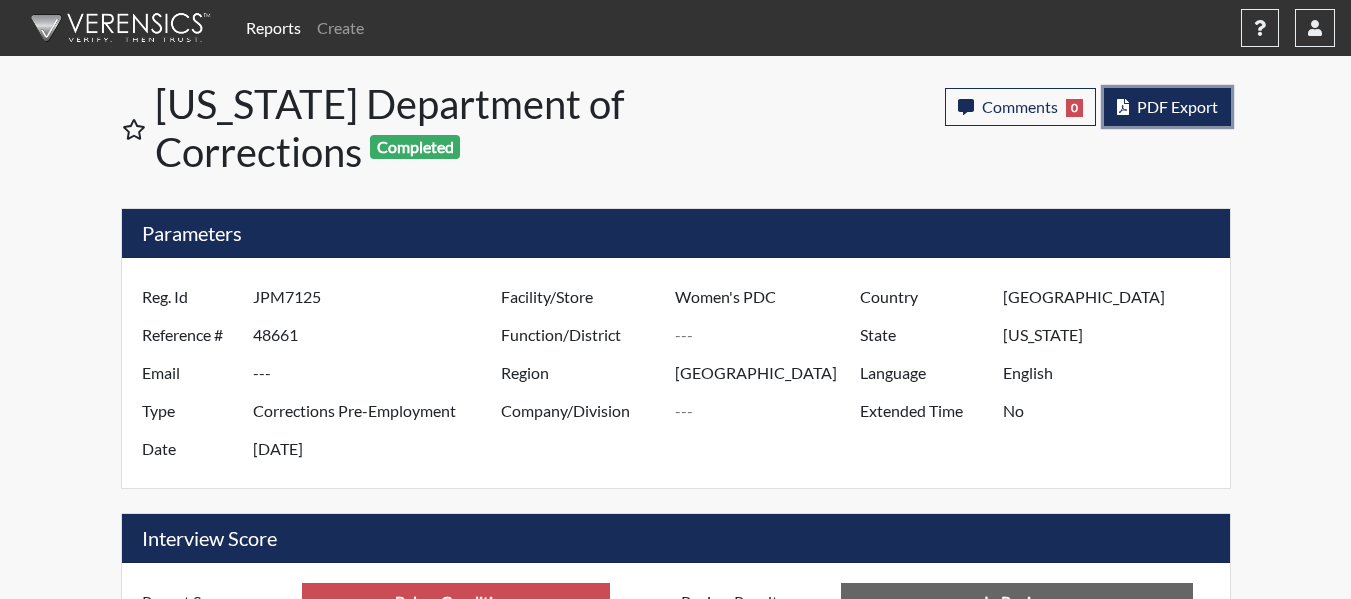 click on "PDF Export" at bounding box center [1177, 106] 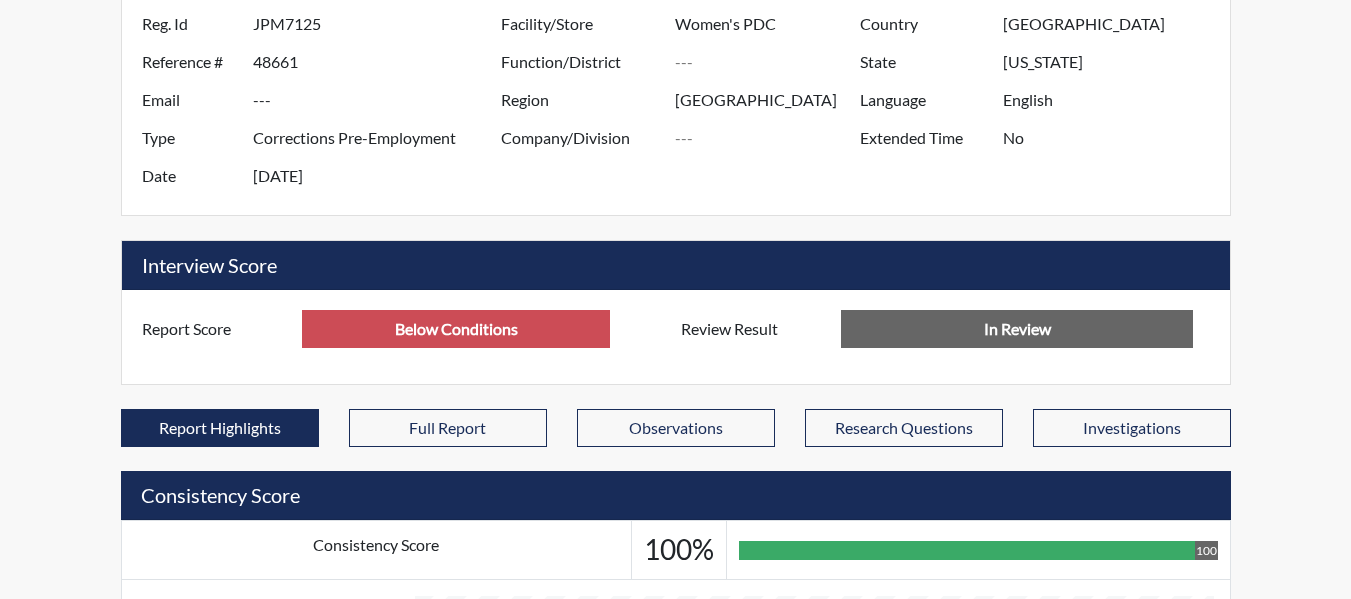 scroll, scrollTop: 500, scrollLeft: 0, axis: vertical 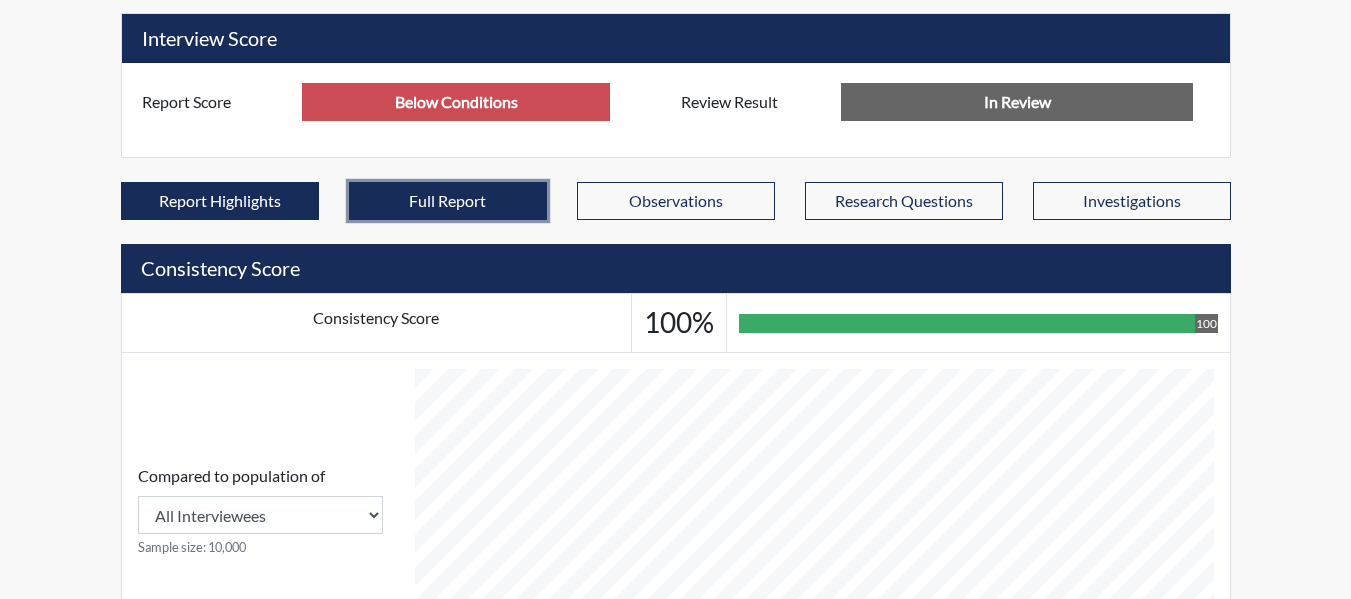 click on "Full Report" at bounding box center [448, 201] 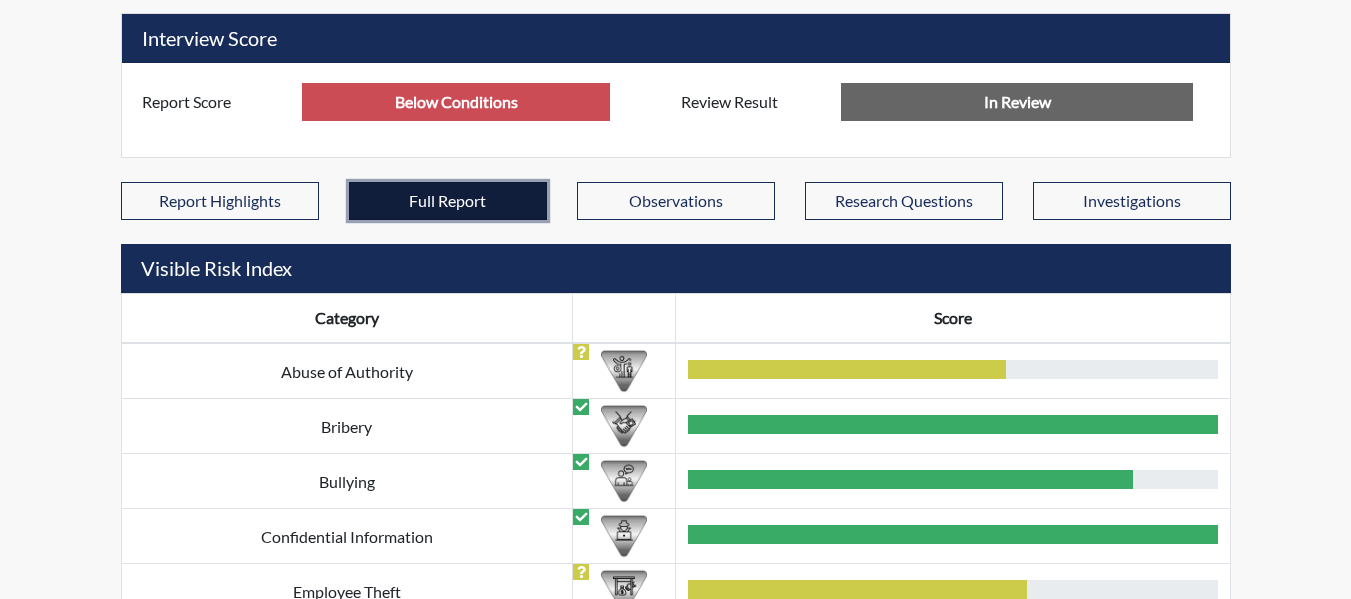 scroll, scrollTop: 999768, scrollLeft: 999169, axis: both 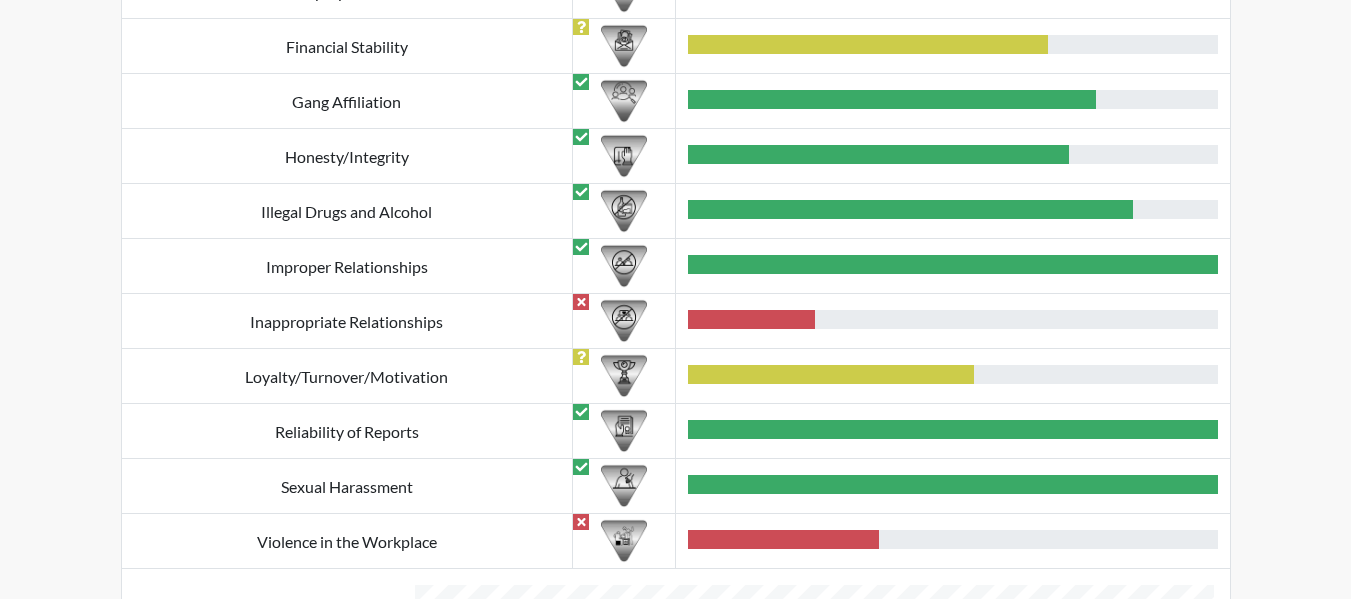 click at bounding box center (751, 319) 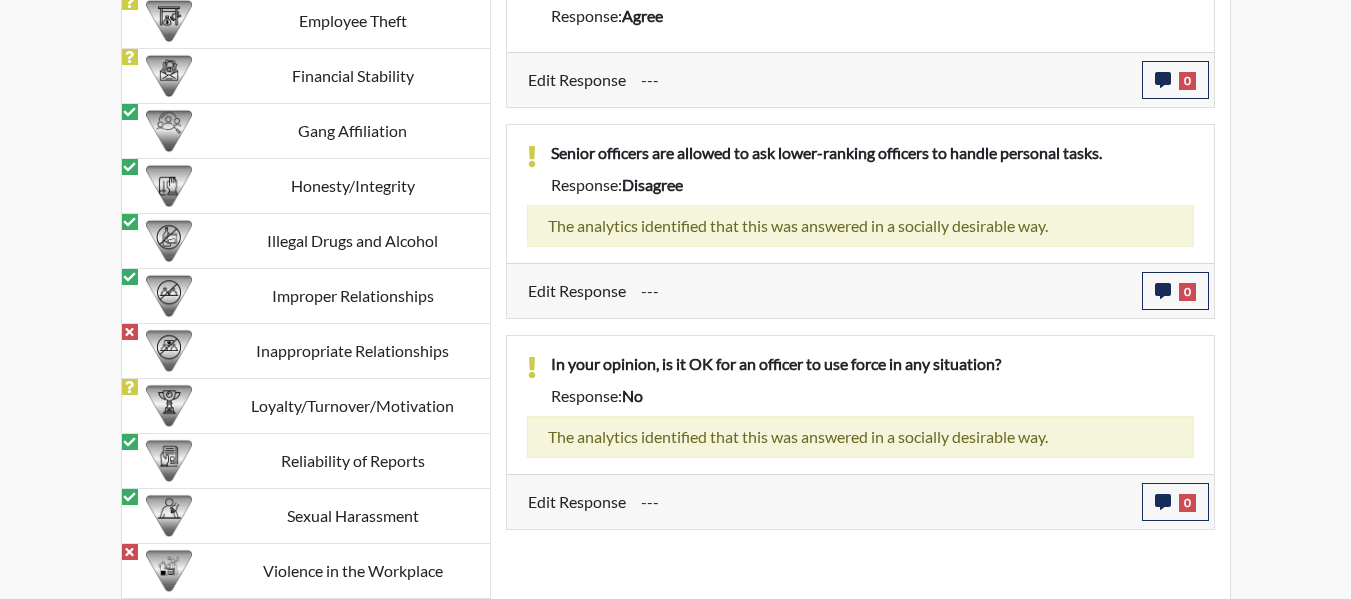 scroll, scrollTop: 2204, scrollLeft: 0, axis: vertical 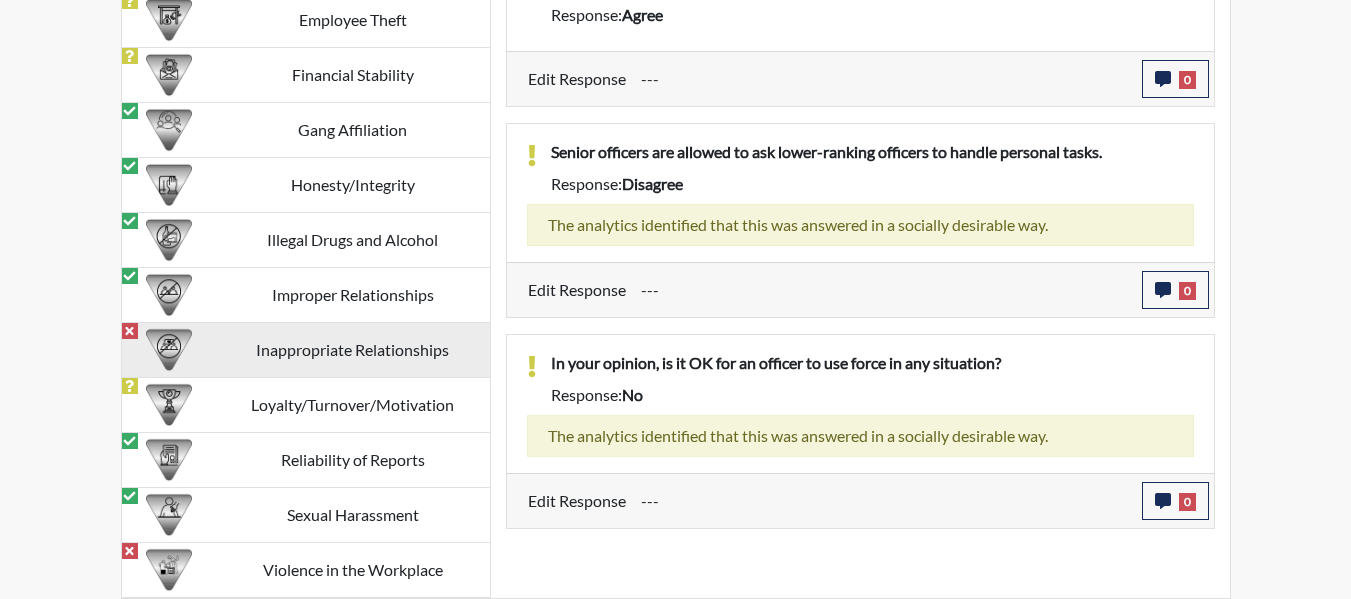 click at bounding box center [169, 350] 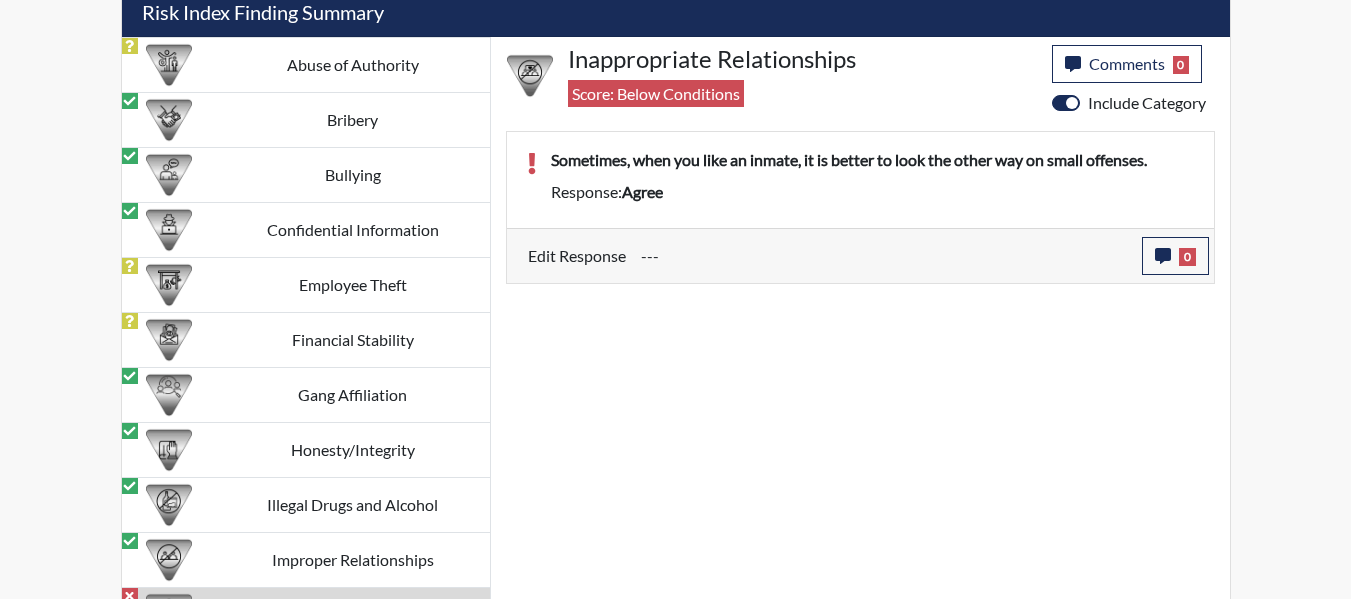 scroll, scrollTop: 1904, scrollLeft: 0, axis: vertical 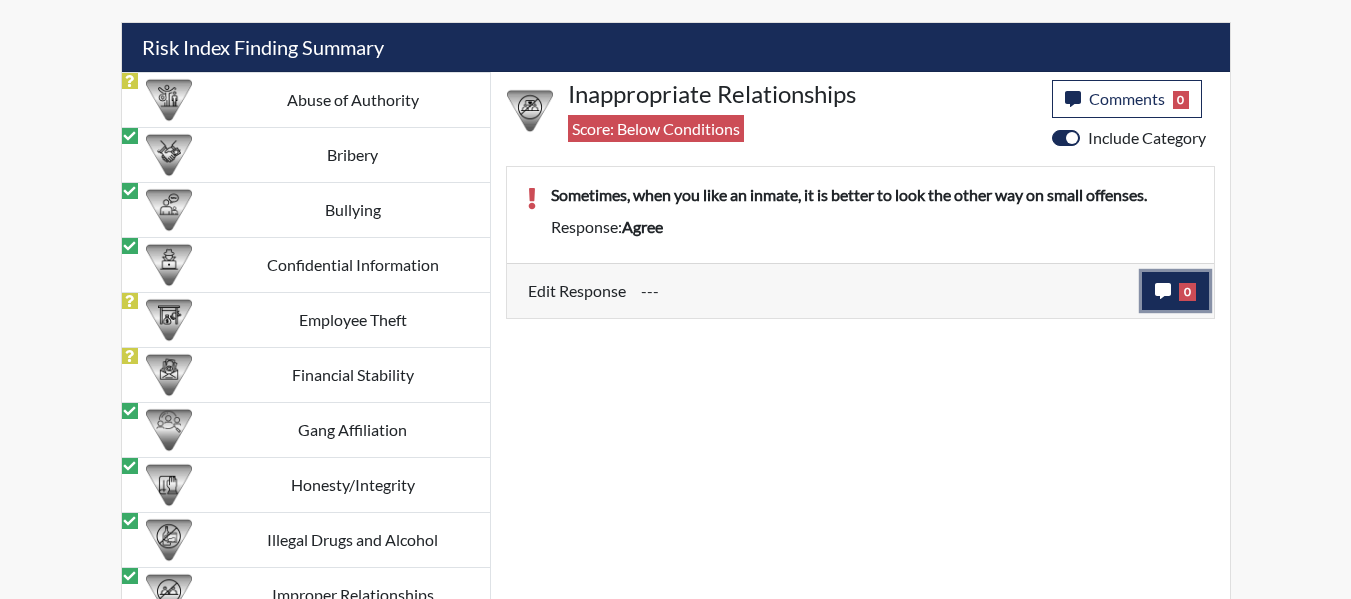 click on "0" at bounding box center (1187, 292) 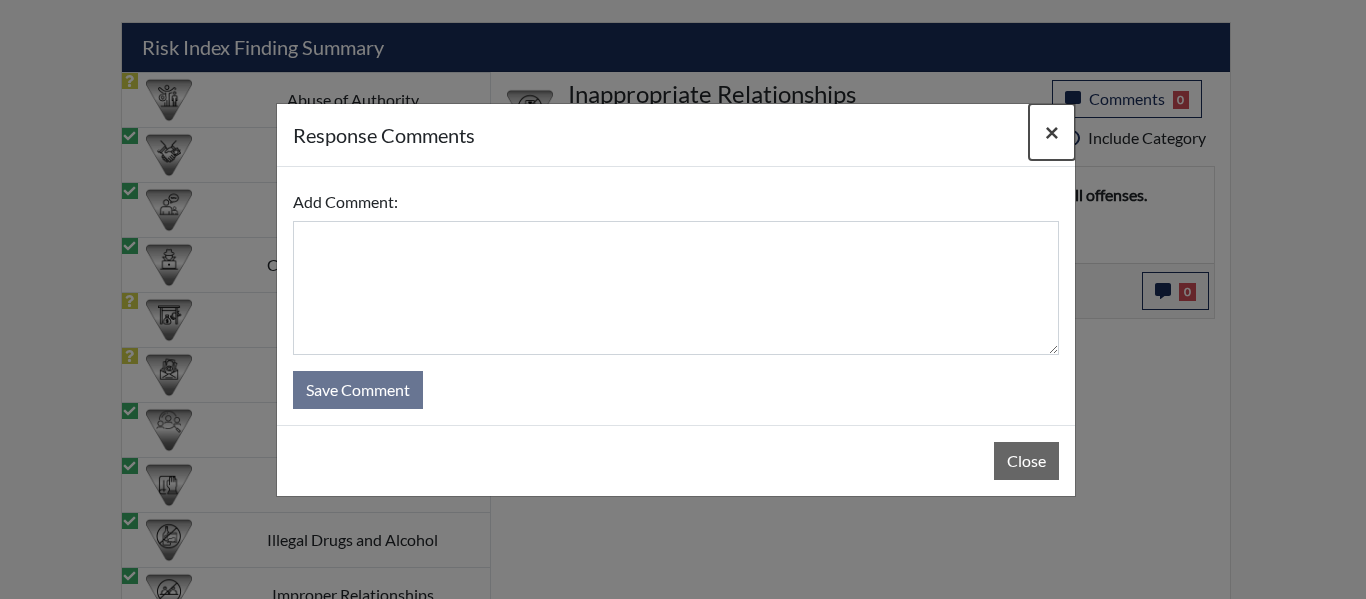 click on "×" at bounding box center (1052, 131) 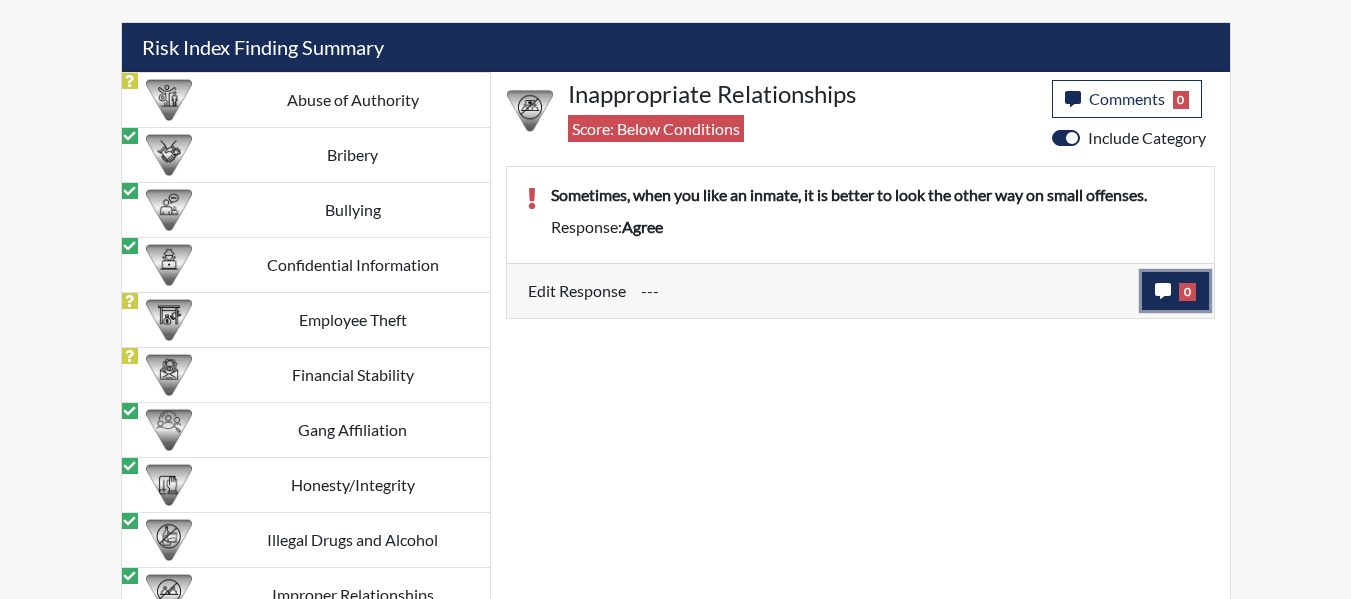 click 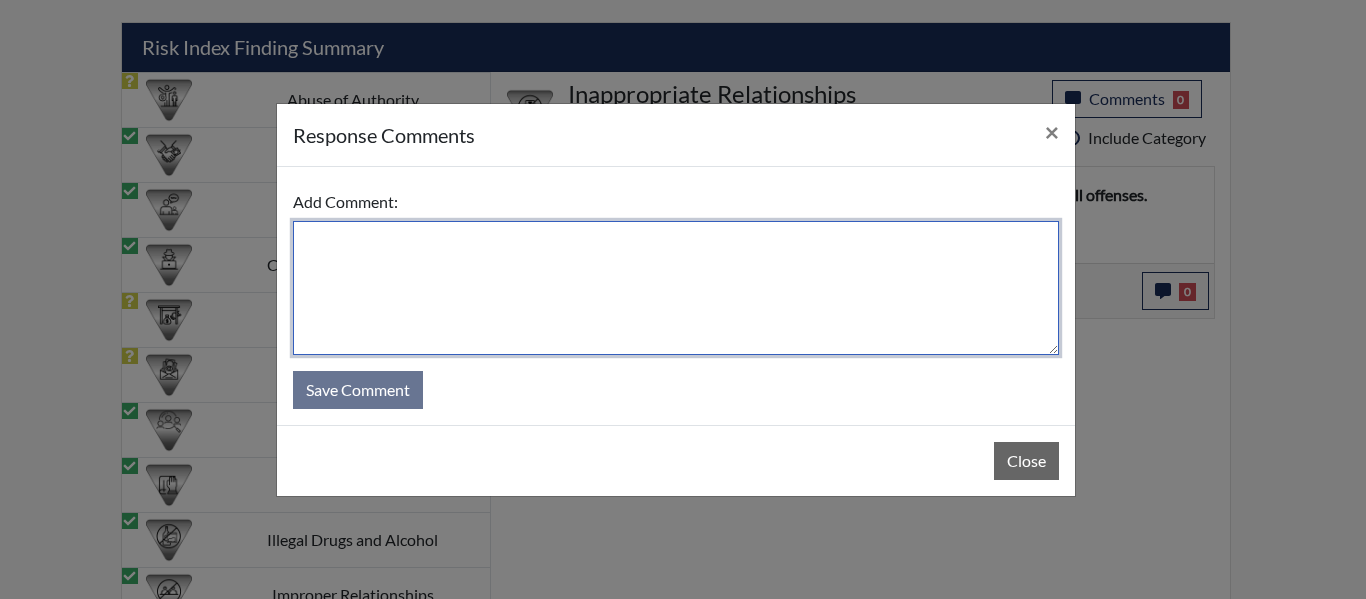 click at bounding box center (676, 288) 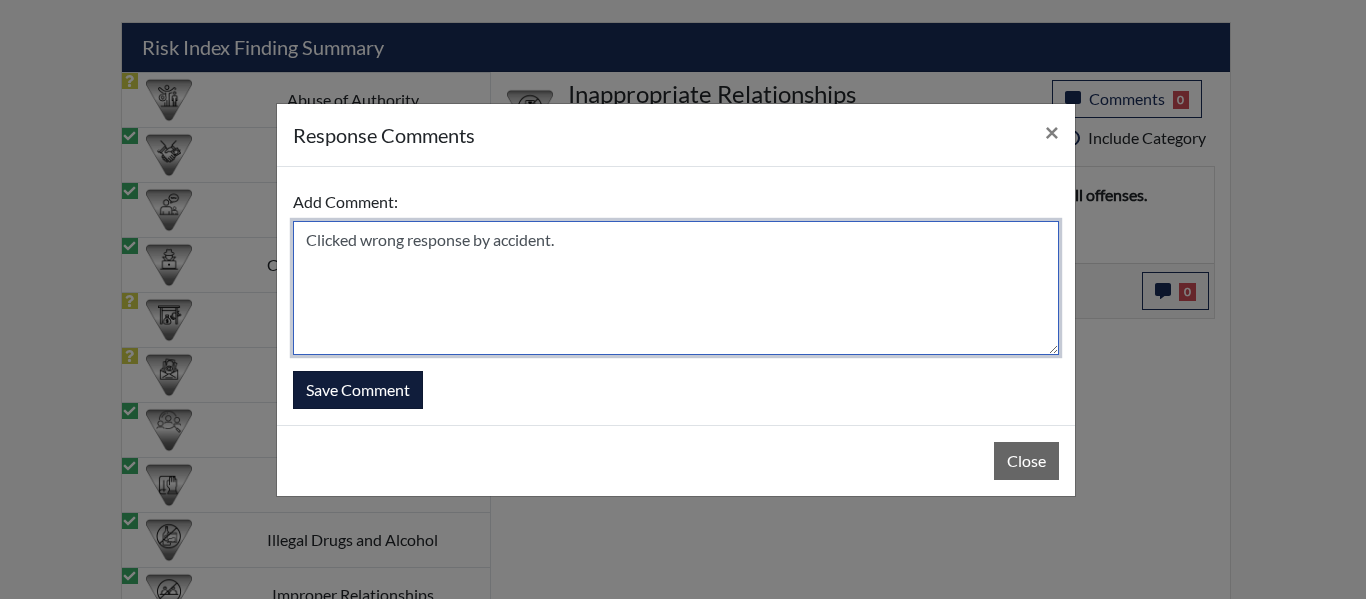 type on "Clicked wrong response by accident." 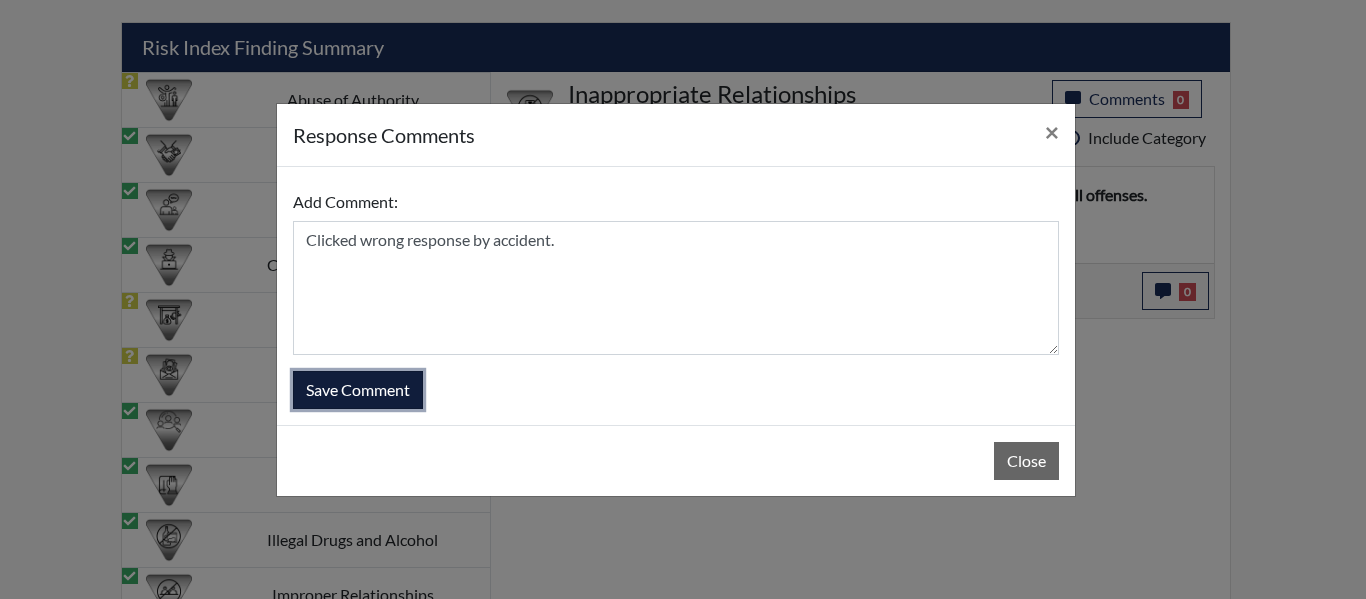 click on "Save Comment" at bounding box center (358, 390) 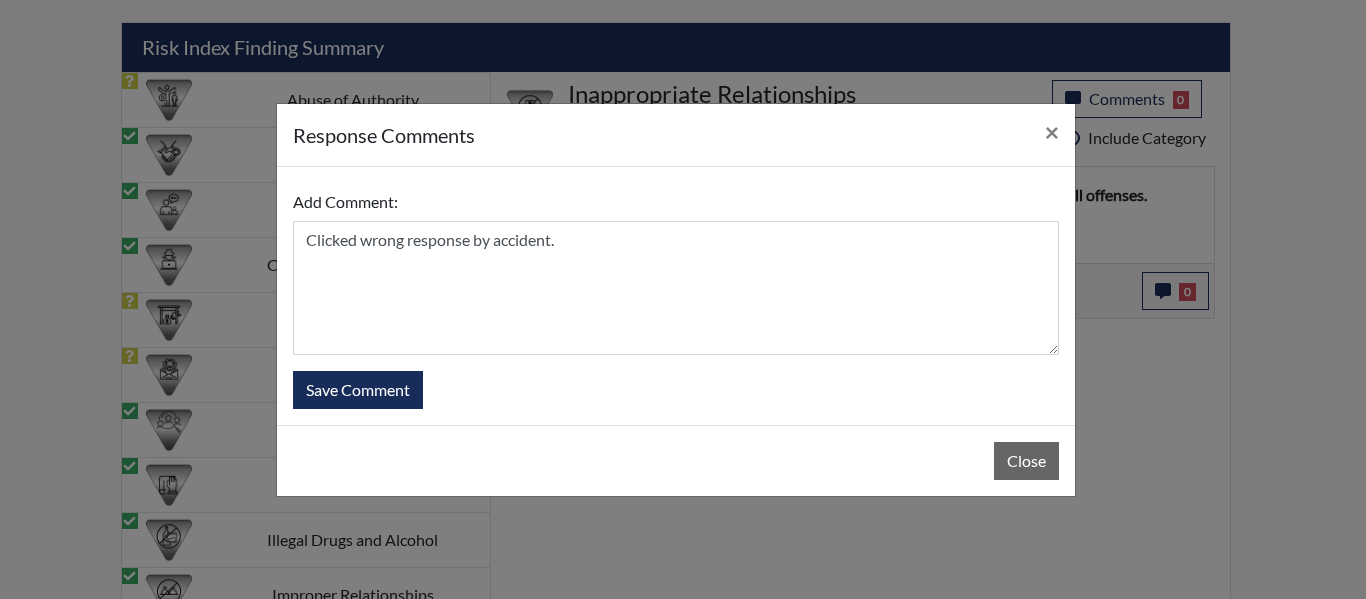 type 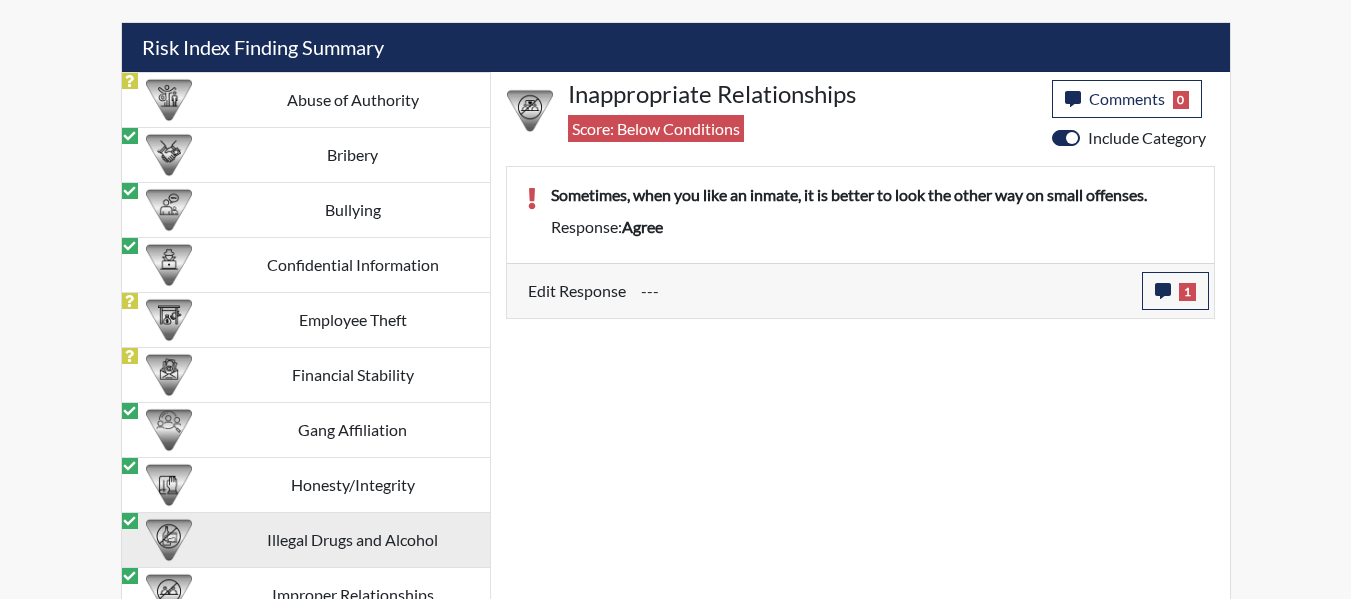 scroll, scrollTop: 1995, scrollLeft: 0, axis: vertical 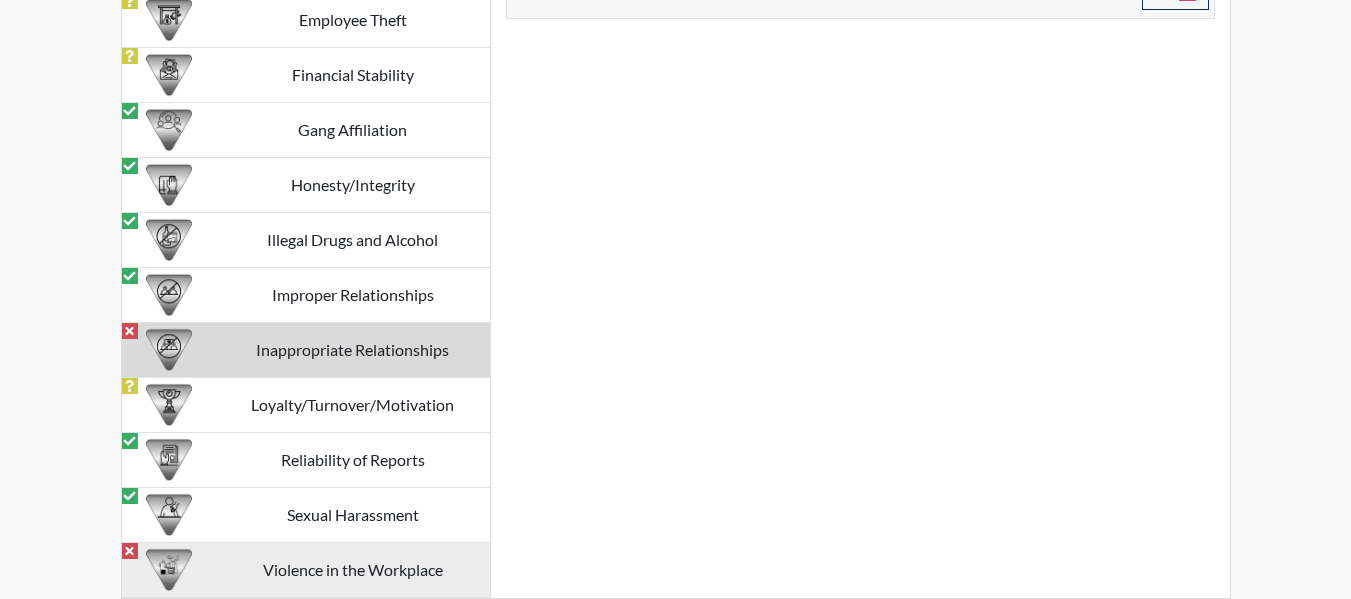 click on "Violence in the Workplace" at bounding box center [353, 570] 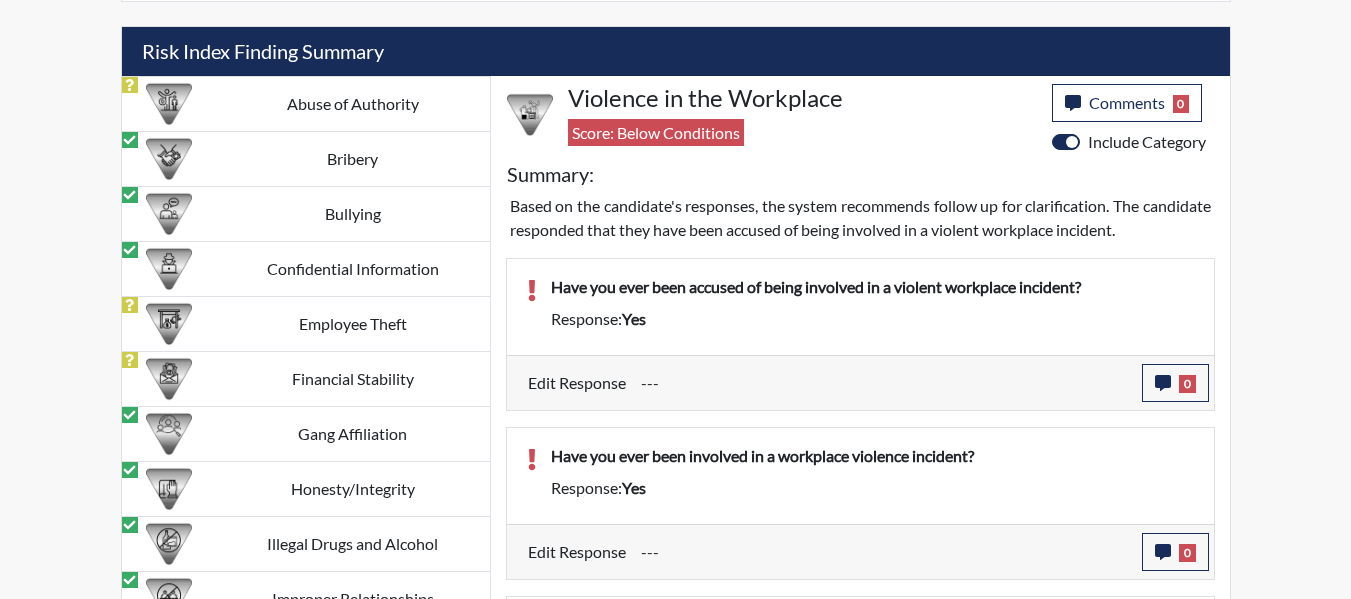 scroll, scrollTop: 2004, scrollLeft: 0, axis: vertical 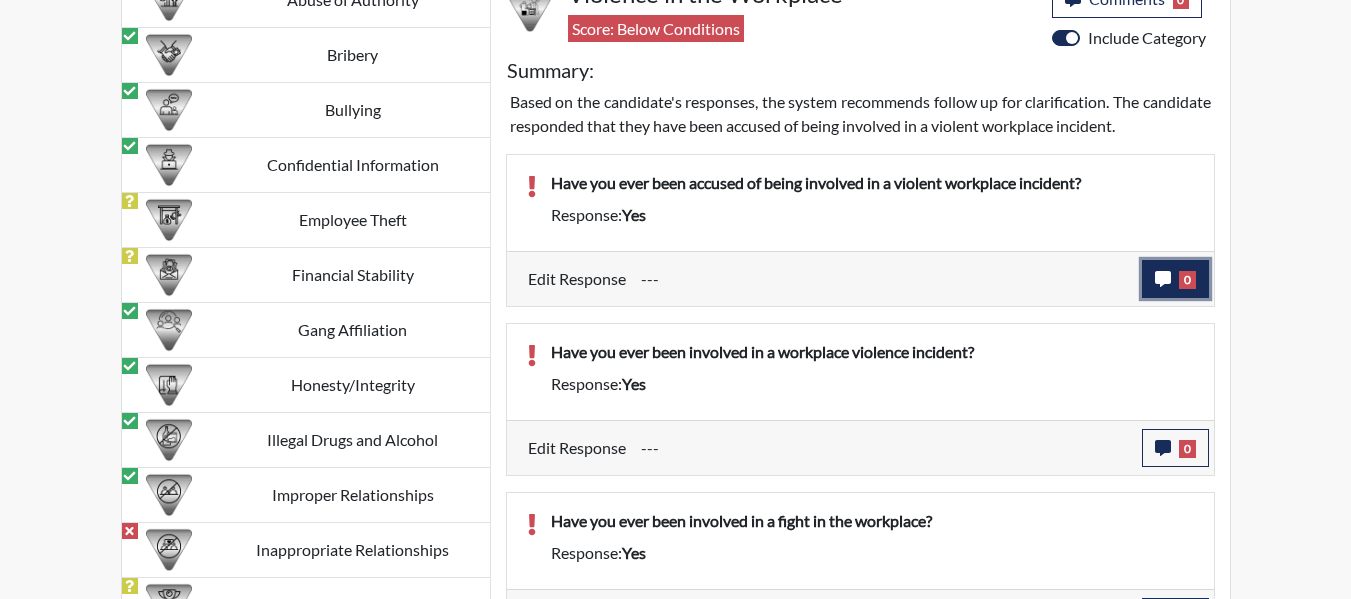 click on "0" at bounding box center (1175, 279) 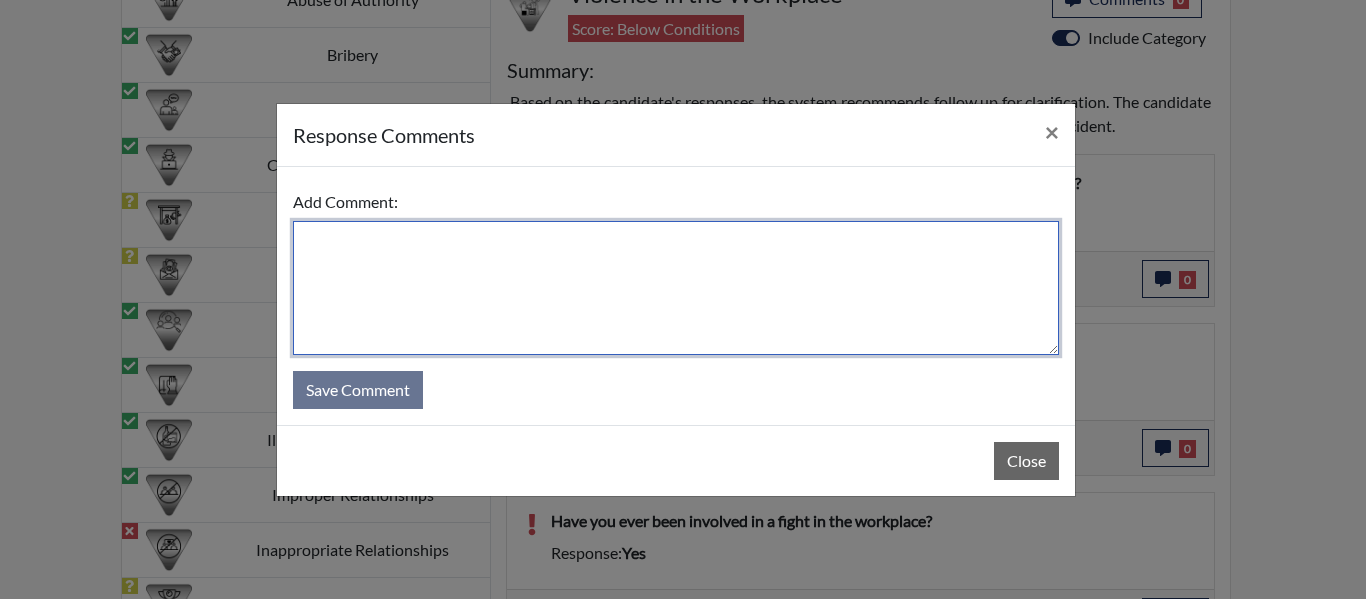 click at bounding box center [676, 288] 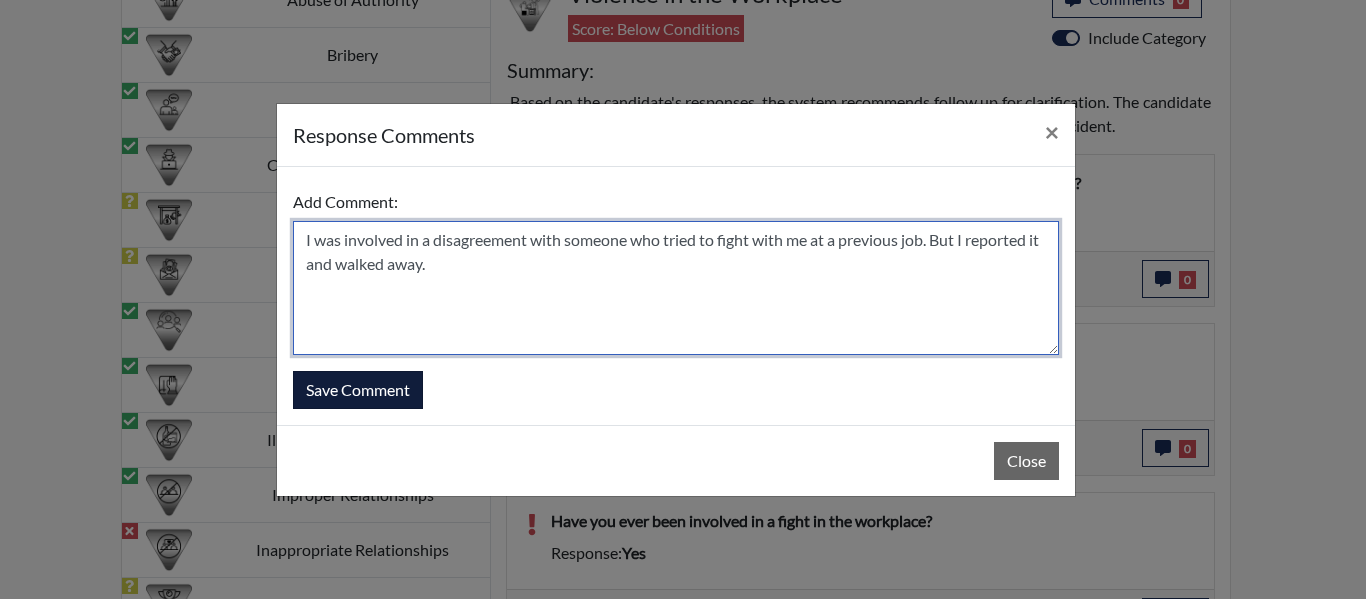 type on "I was involved in a disagreement with someone who tried to fight with me at a previous job. But I reported it and walked away." 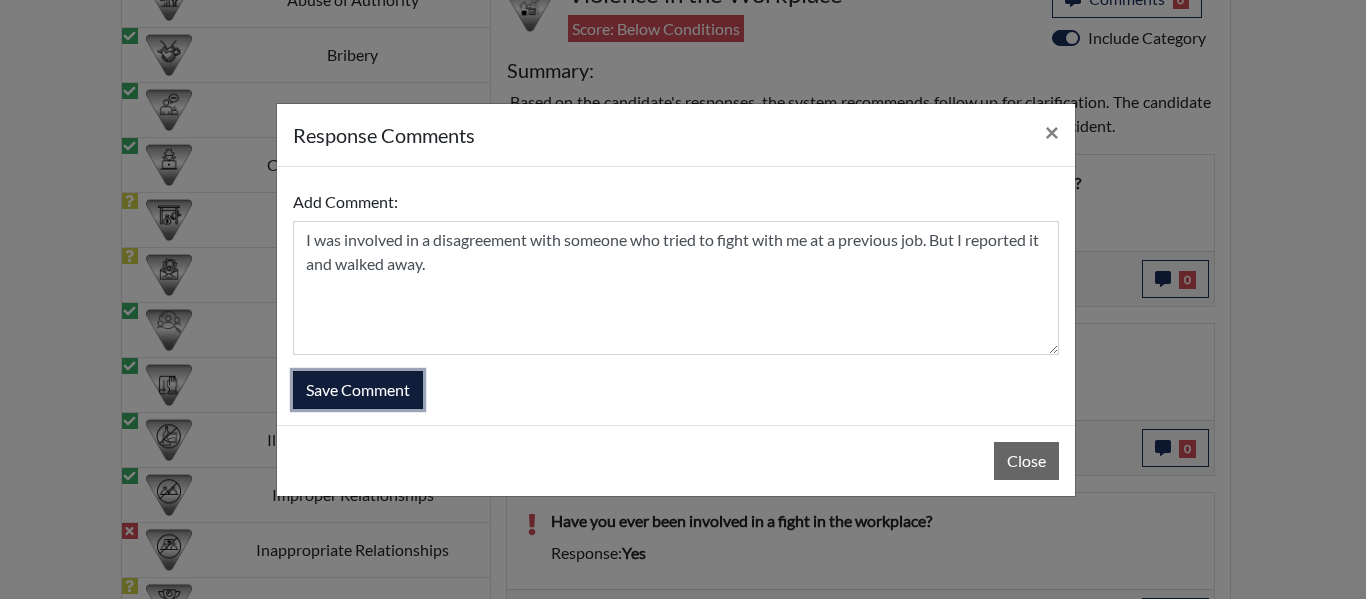click on "Save Comment" at bounding box center [358, 390] 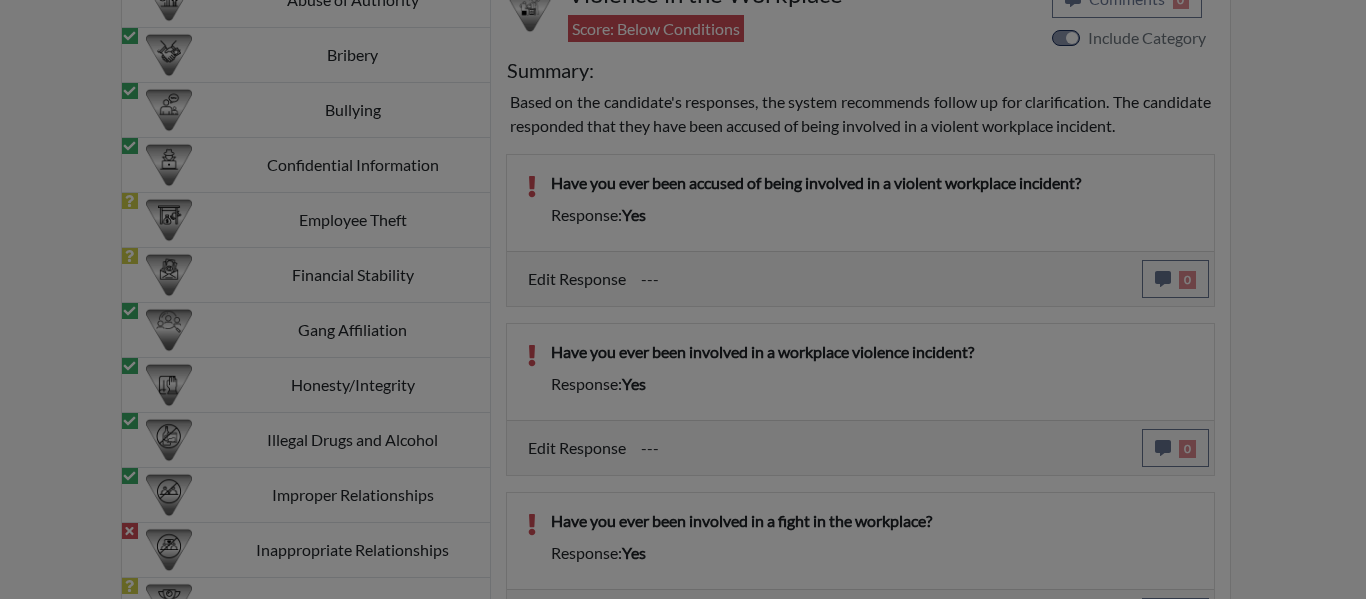 type 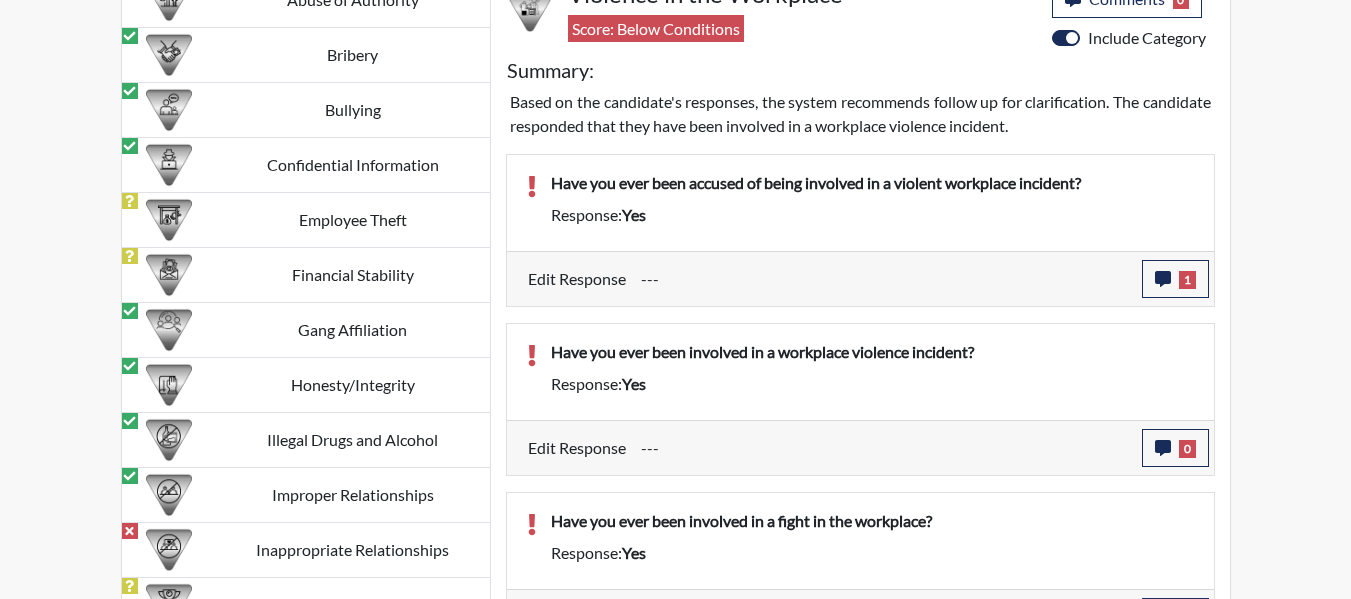 scroll, scrollTop: 999768, scrollLeft: 999169, axis: both 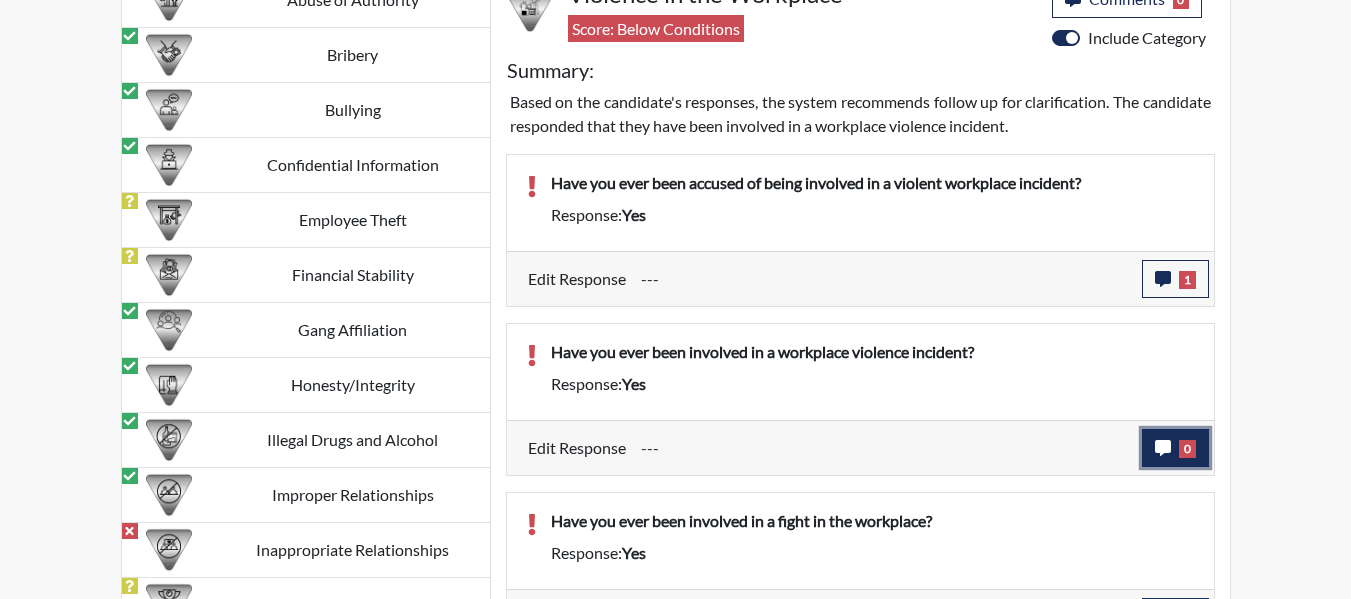 click on "0" at bounding box center [1187, 449] 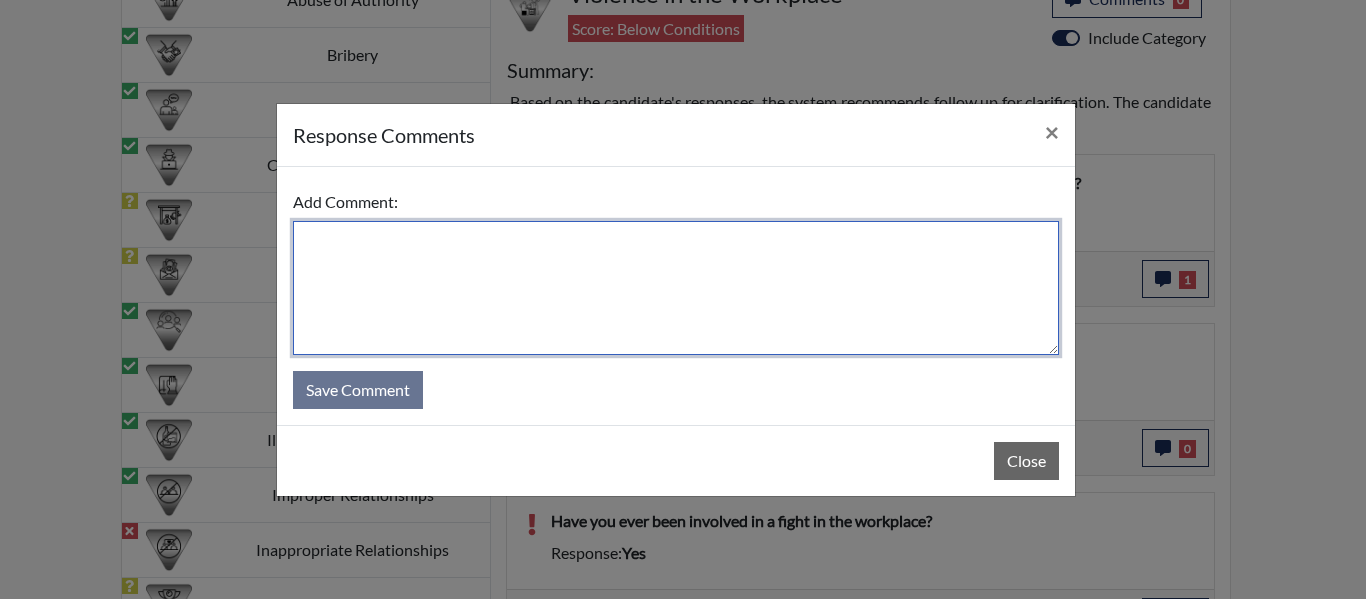 click at bounding box center (676, 288) 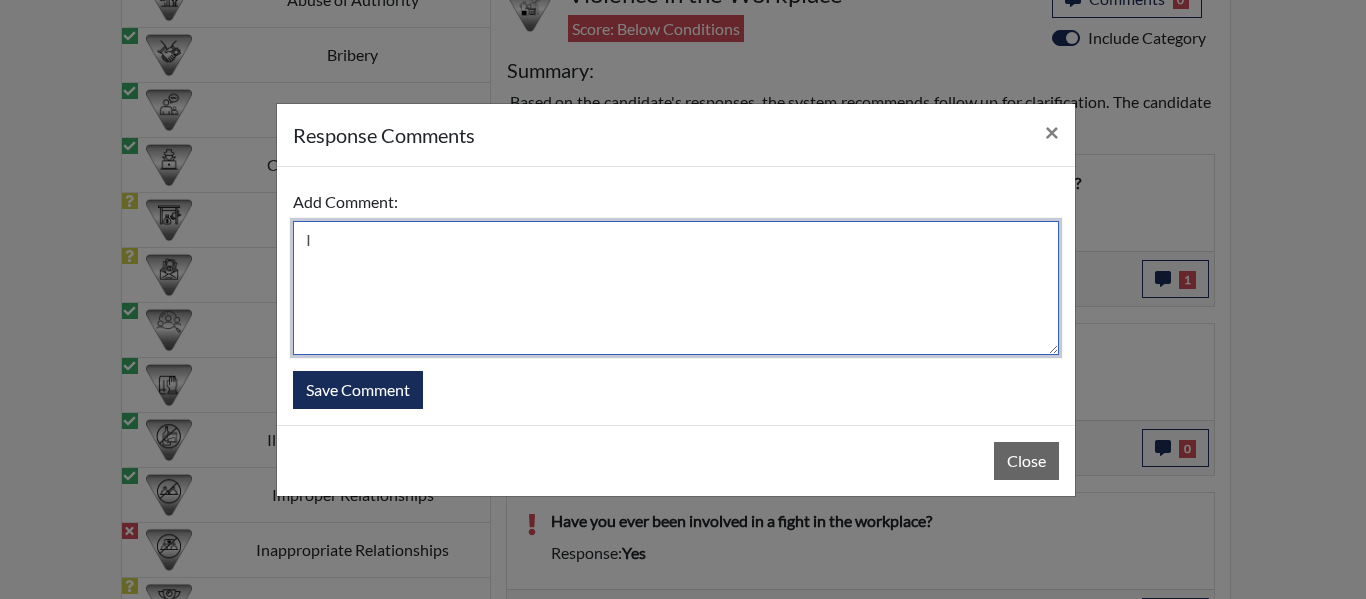 type on "I" 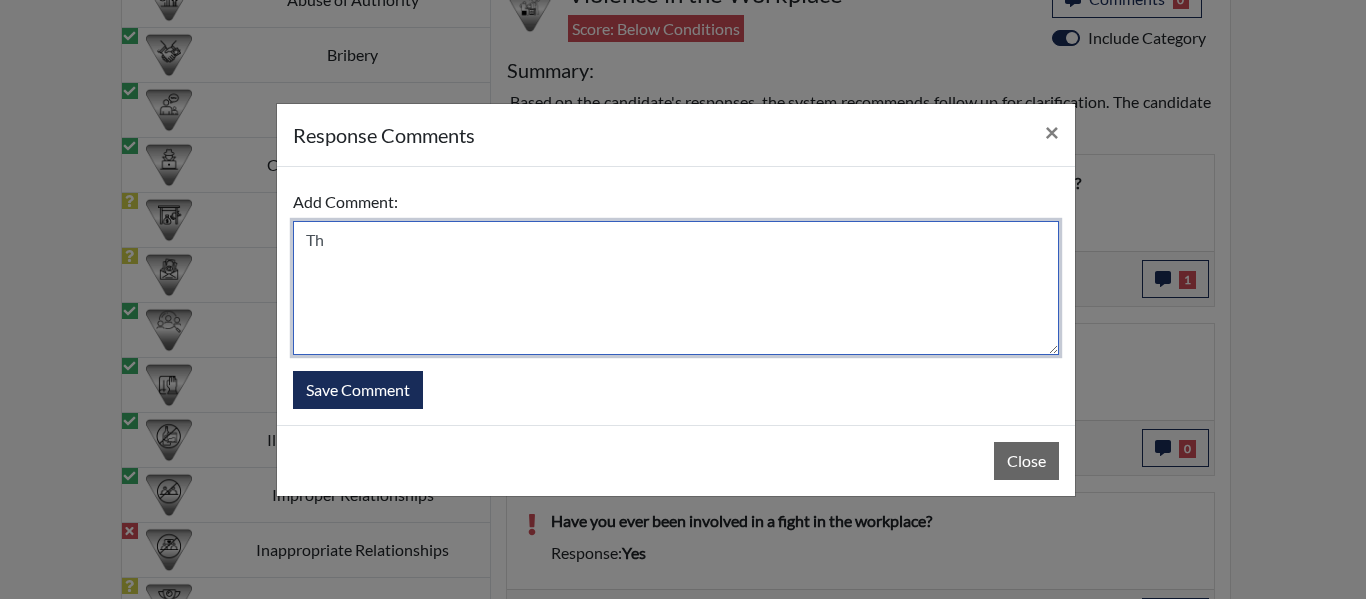 type on "T" 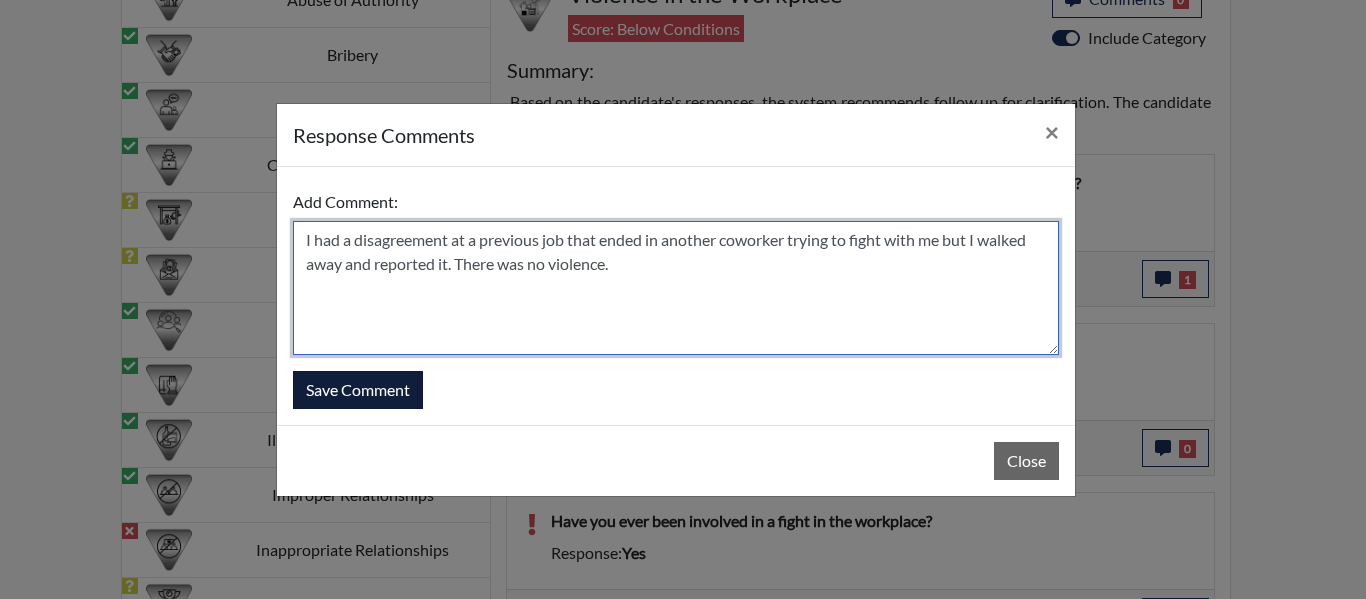 type on "I had a disagreement at a previous job that ended in another coworker trying to fight with me but I walked away and reported it. There was no violence." 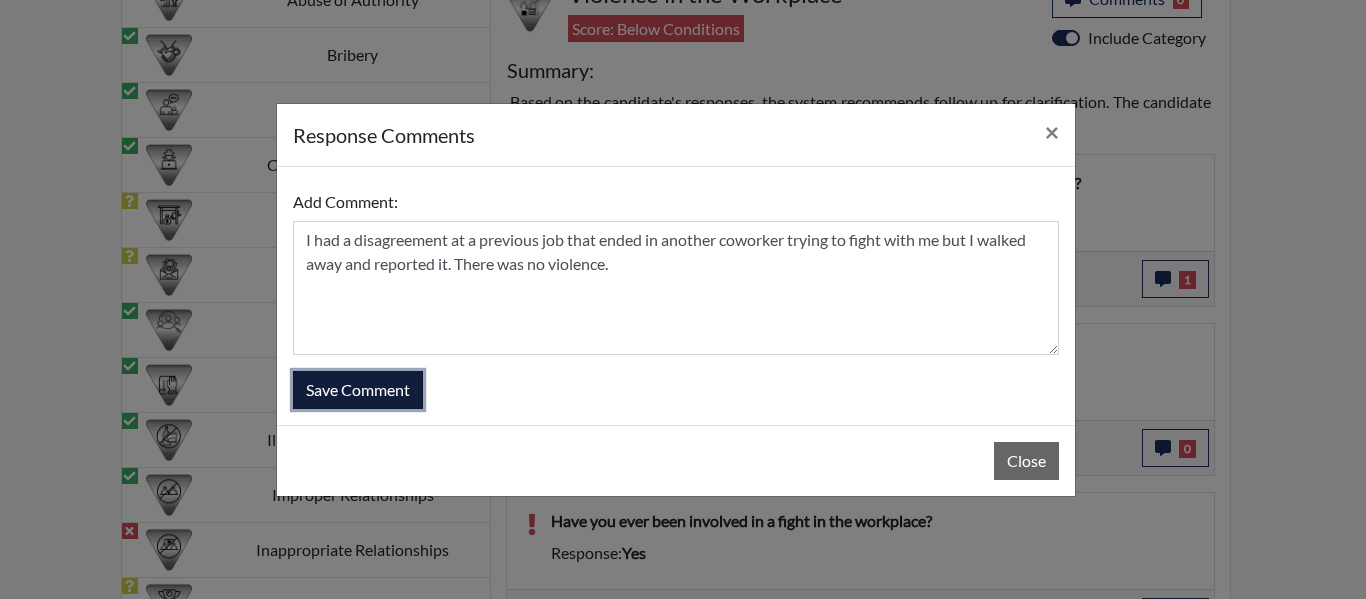 click on "Save Comment" at bounding box center [358, 390] 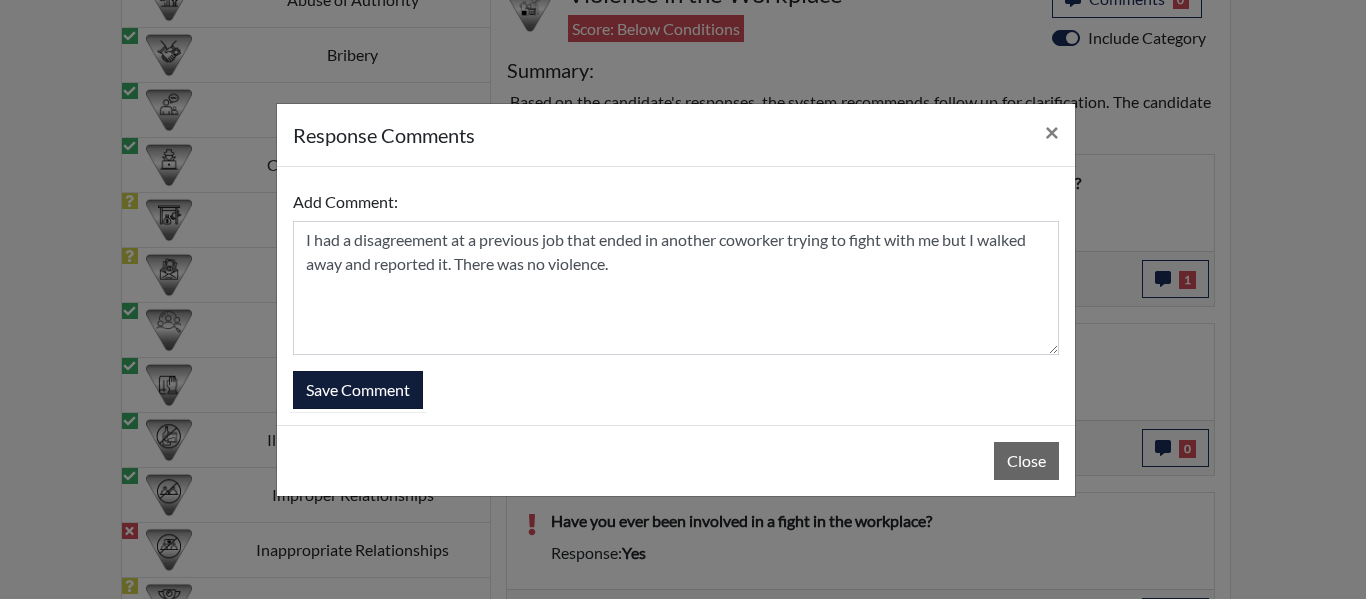 type 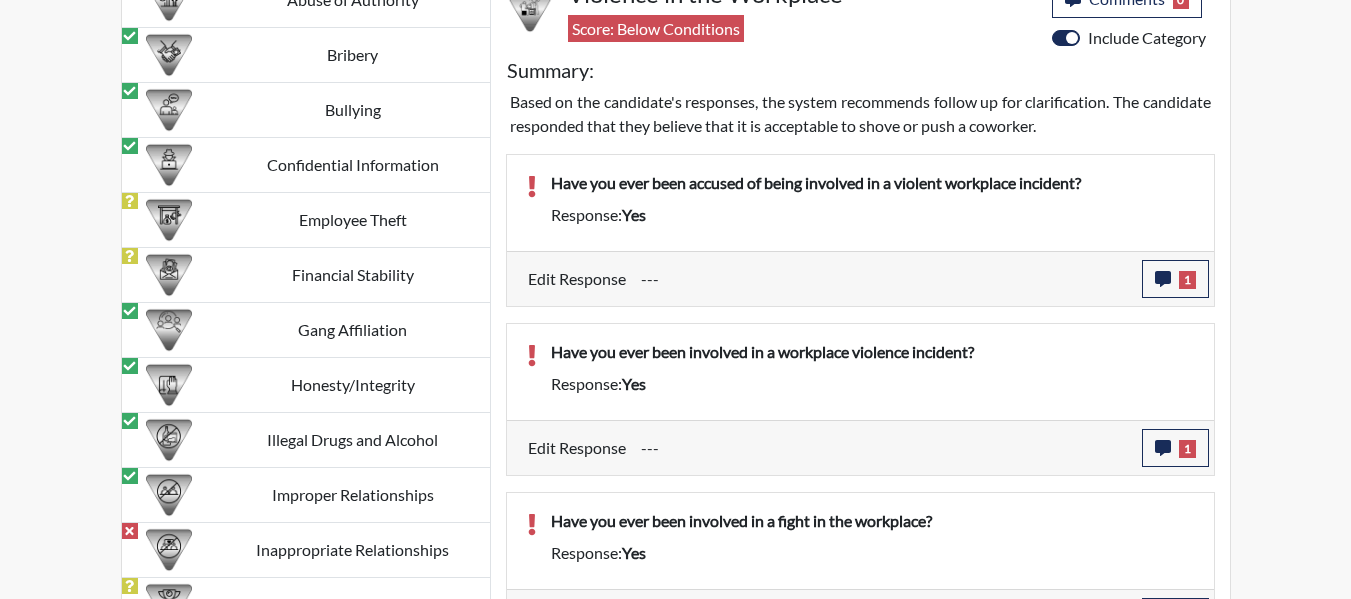 scroll, scrollTop: 999768, scrollLeft: 999169, axis: both 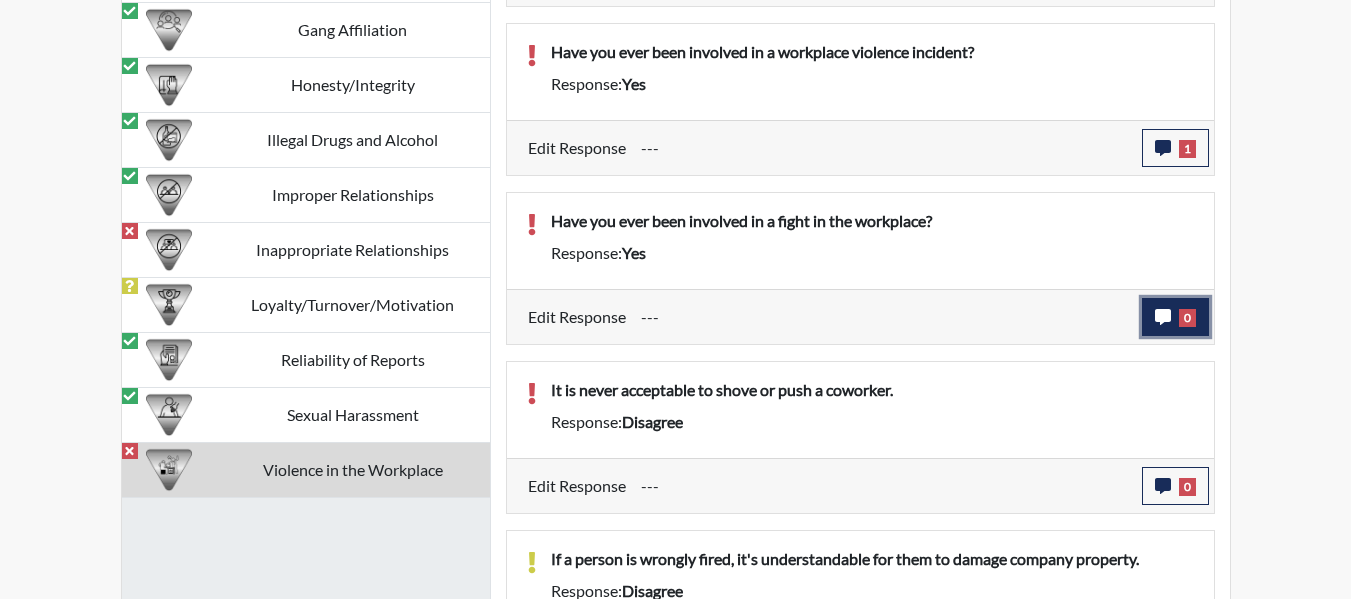 click on "0" at bounding box center [1175, 317] 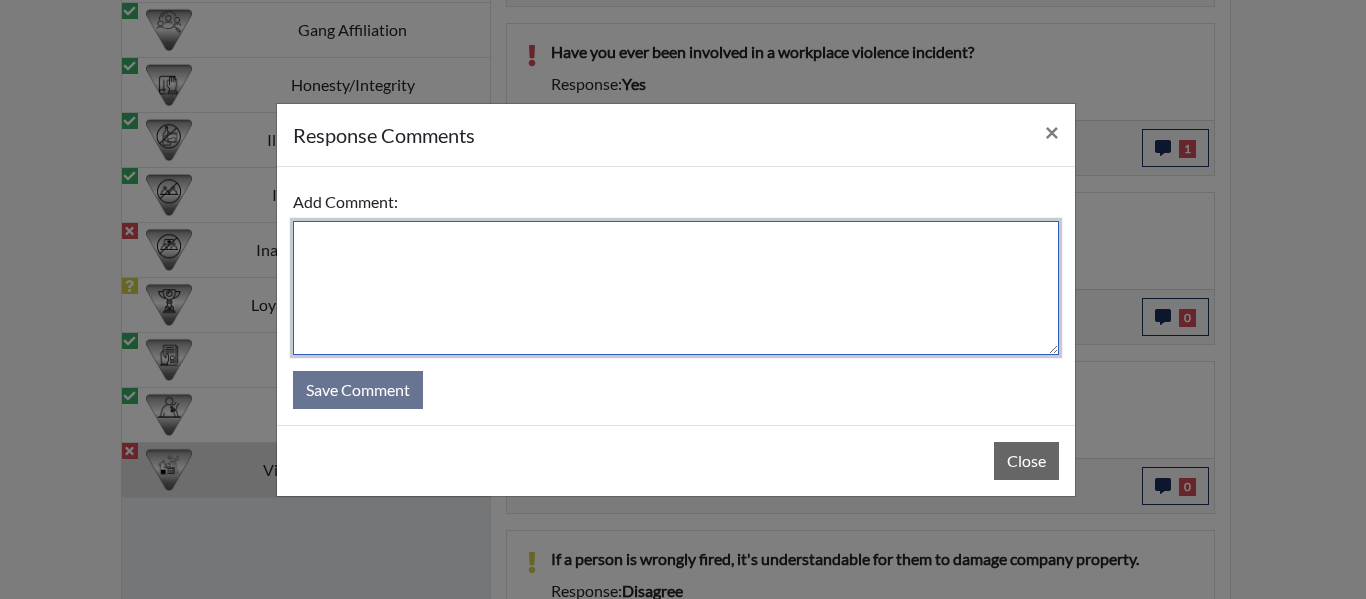 click at bounding box center [676, 288] 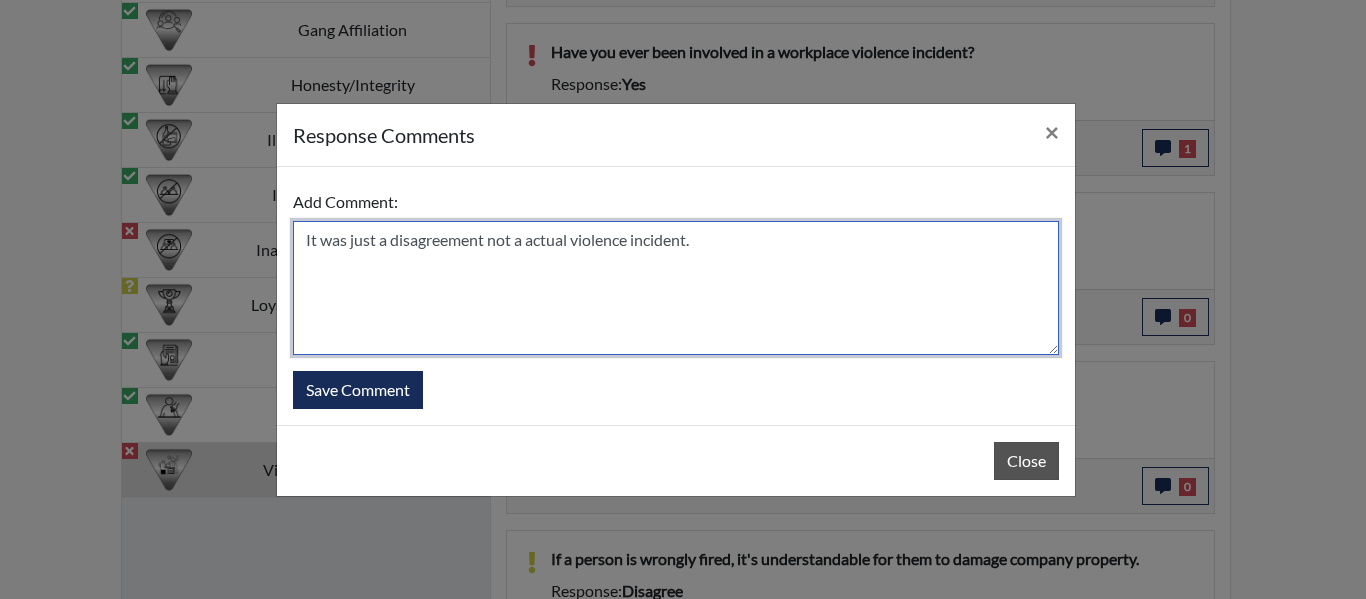 type on "It was just a disagreement not a actual violence incident." 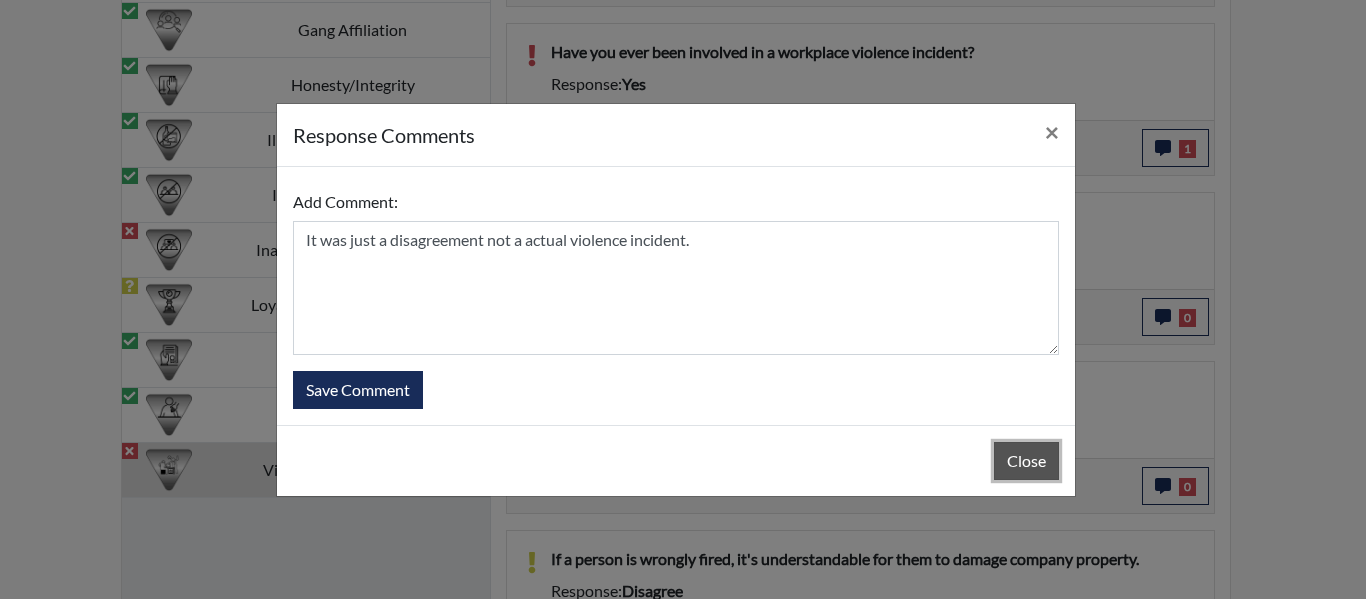 click on "Close" at bounding box center [1026, 461] 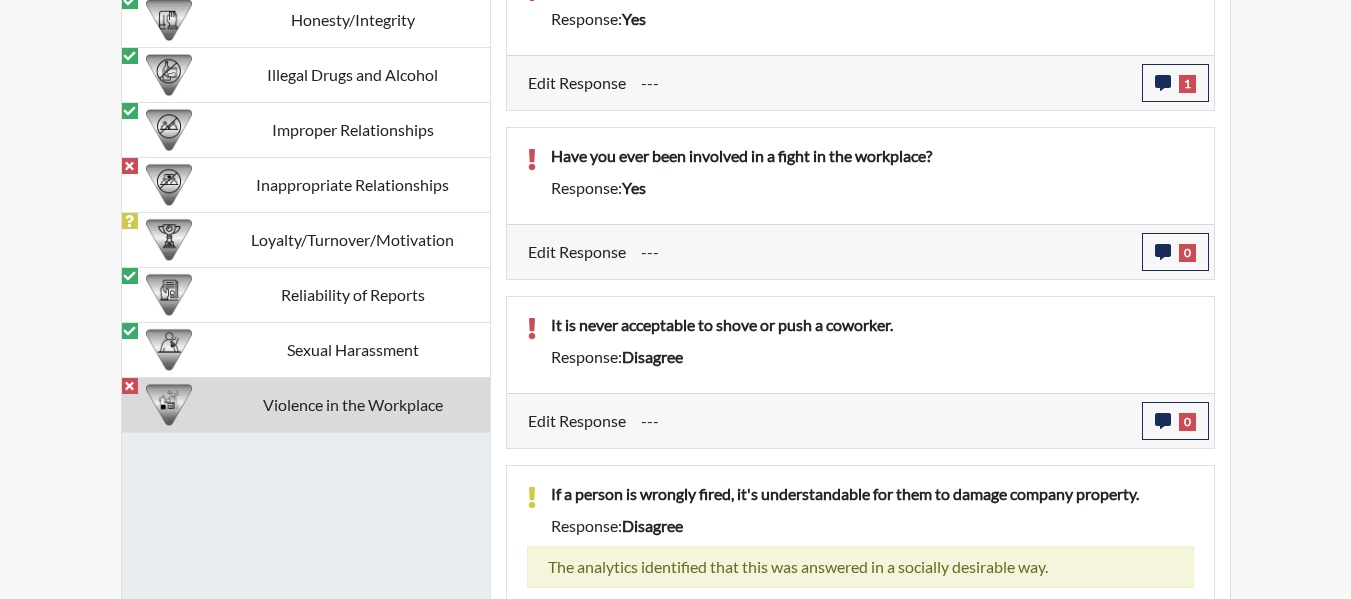 scroll, scrollTop: 2404, scrollLeft: 0, axis: vertical 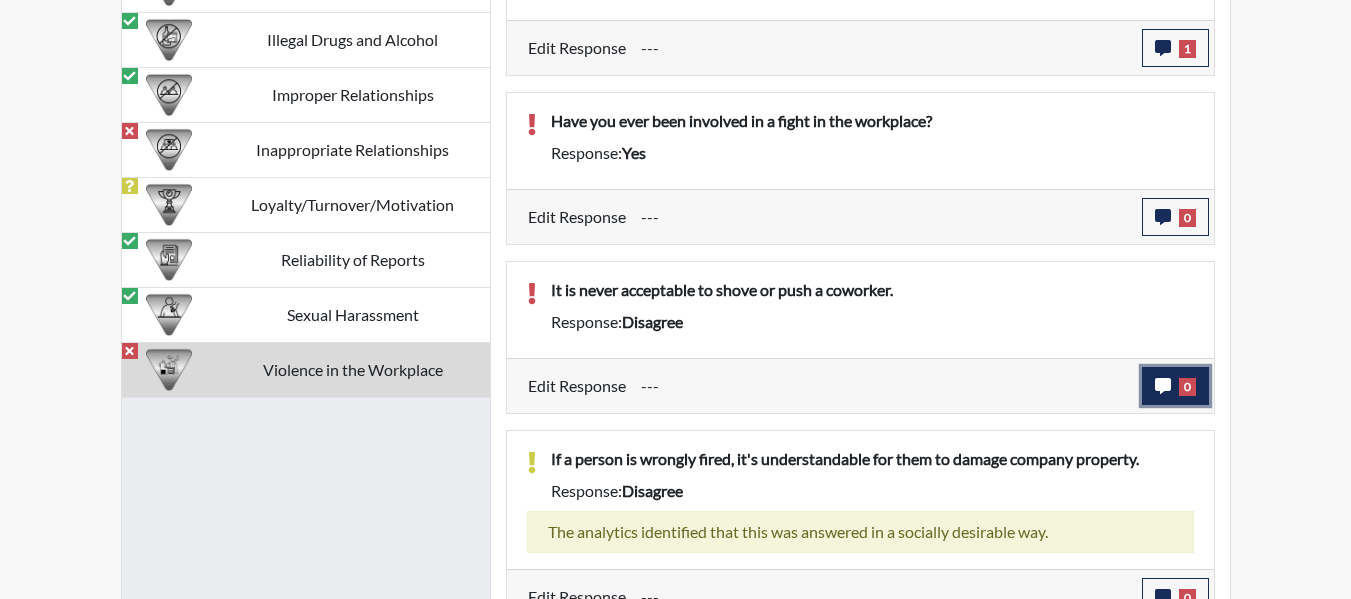 click 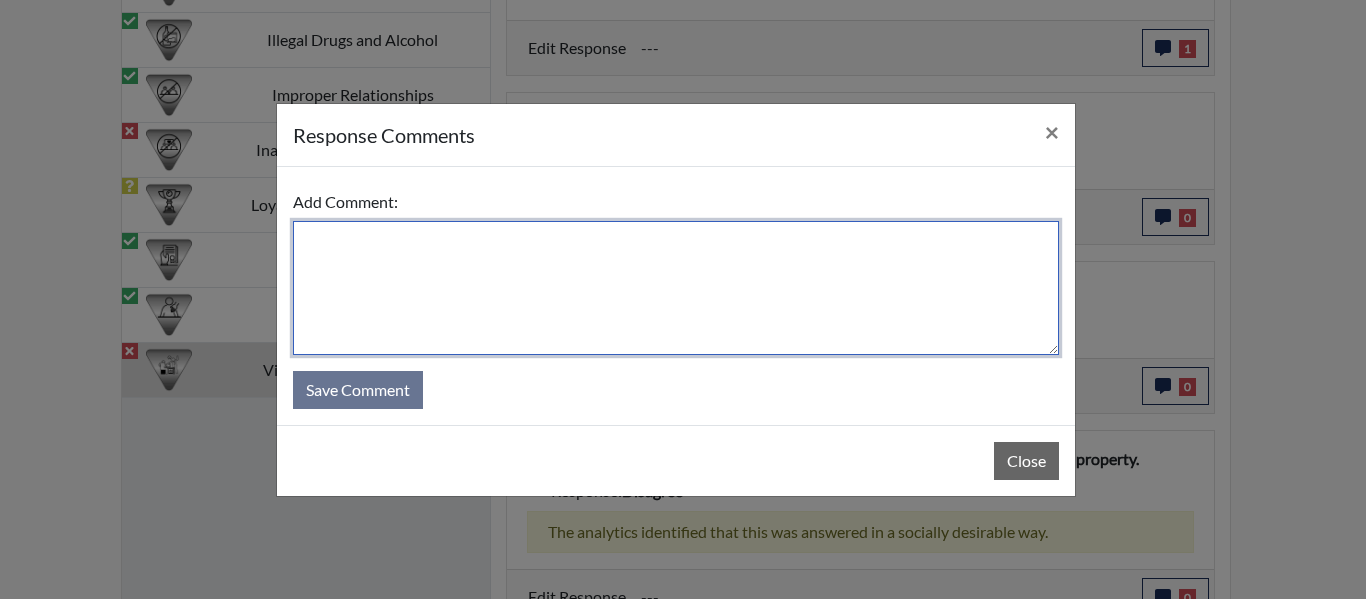 click at bounding box center (676, 288) 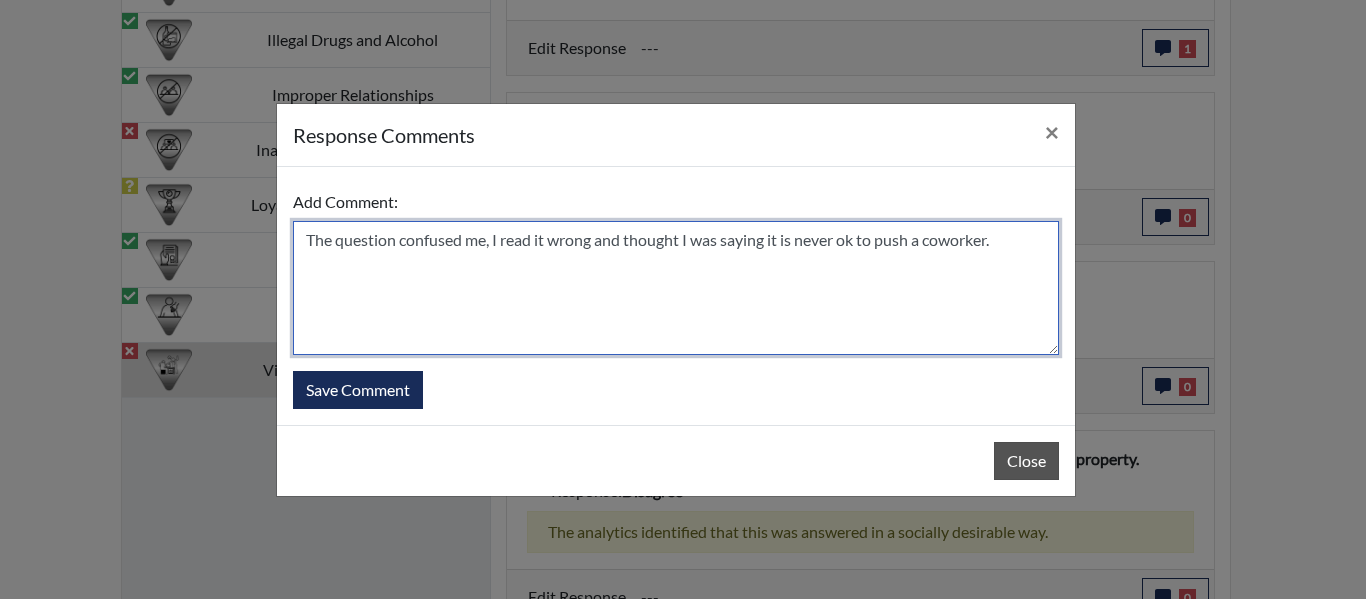 type on "The question confused me, I read it wrong and thought I was saying it is never ok to push a coworker." 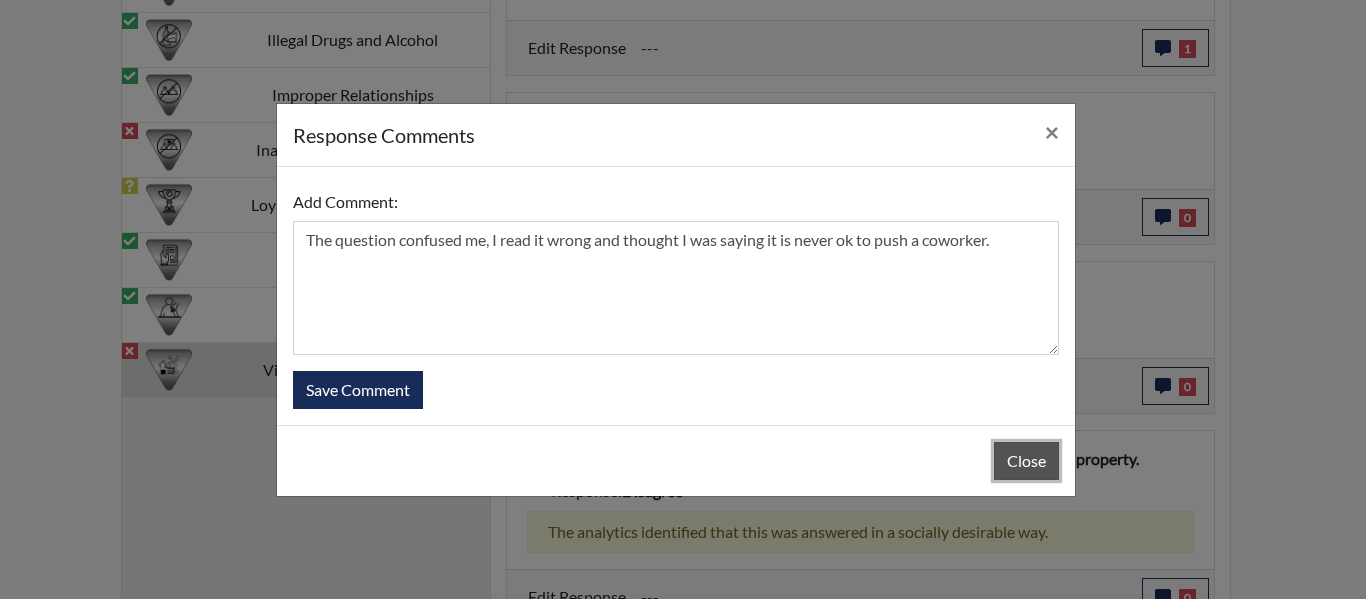 click on "Close" at bounding box center (1026, 461) 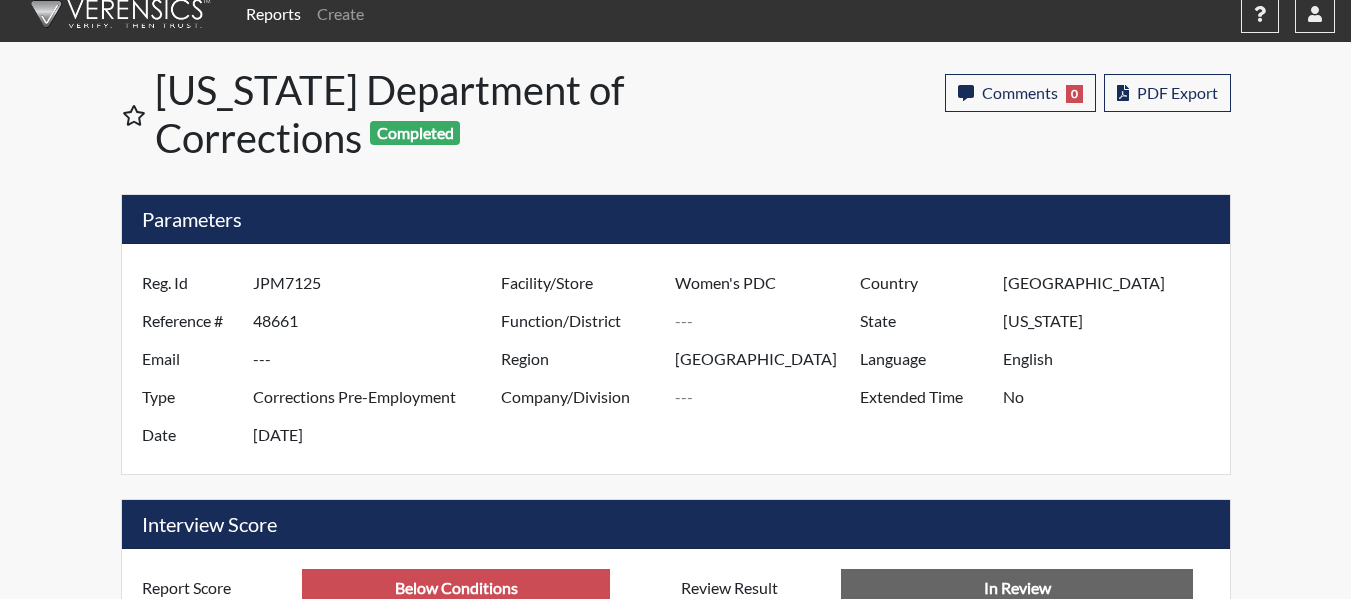 scroll, scrollTop: 0, scrollLeft: 0, axis: both 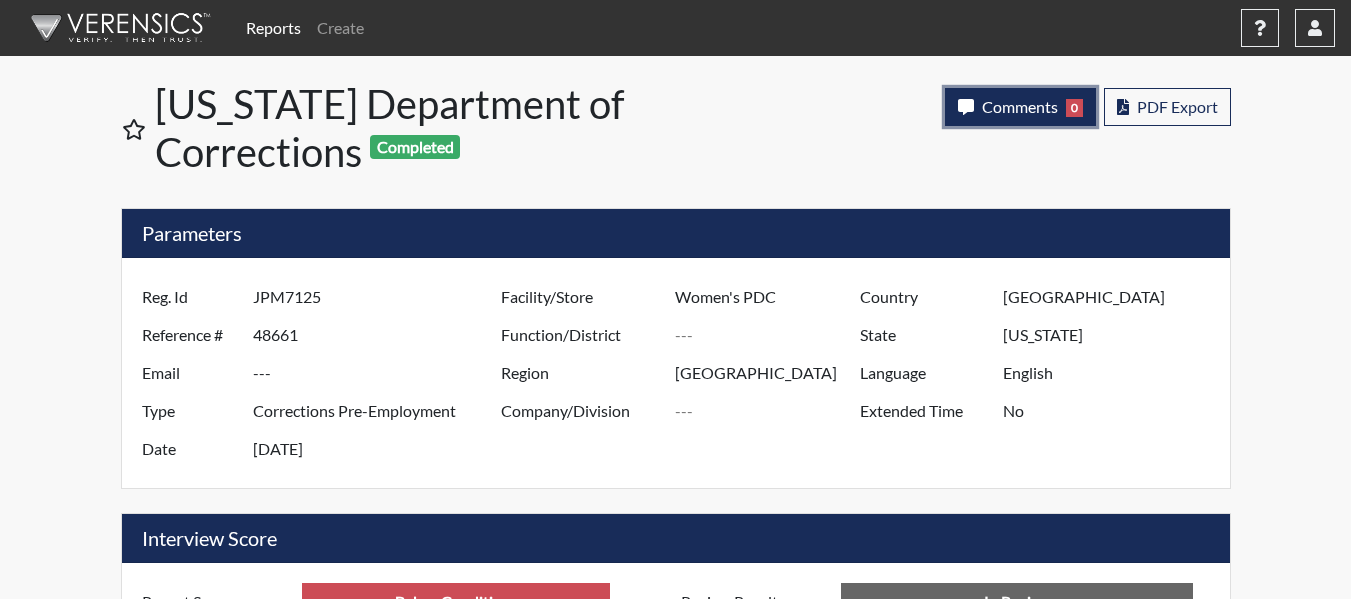 click on "Comments" at bounding box center (1020, 106) 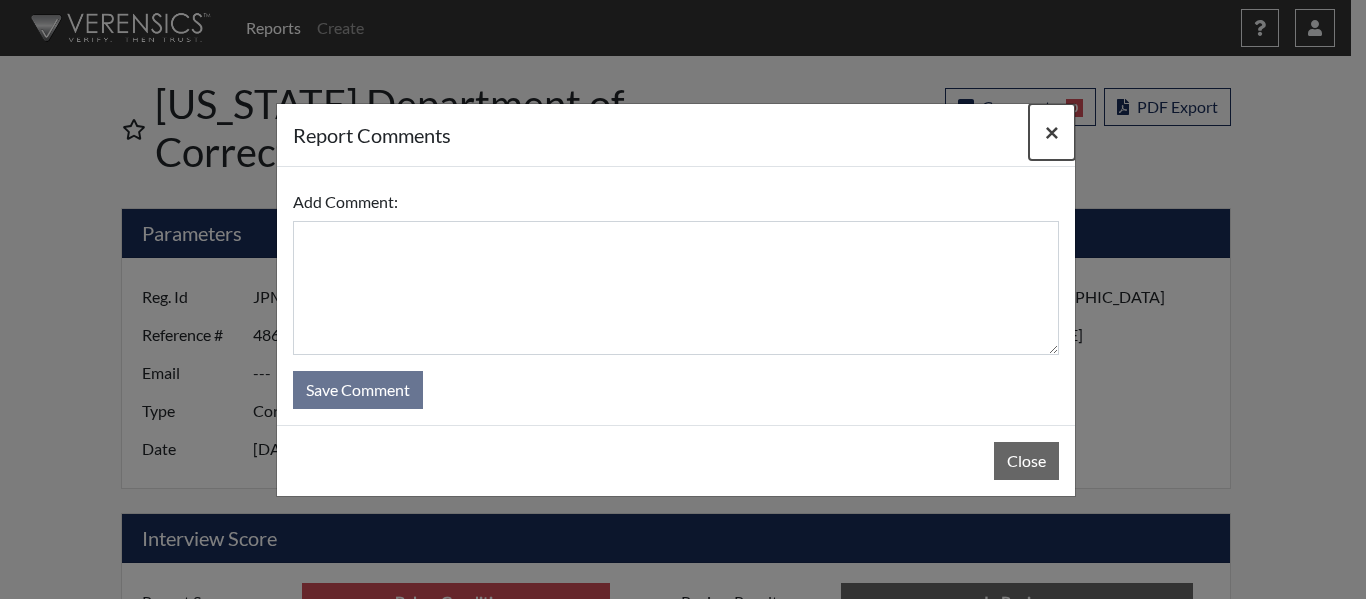 click on "×" at bounding box center (1052, 131) 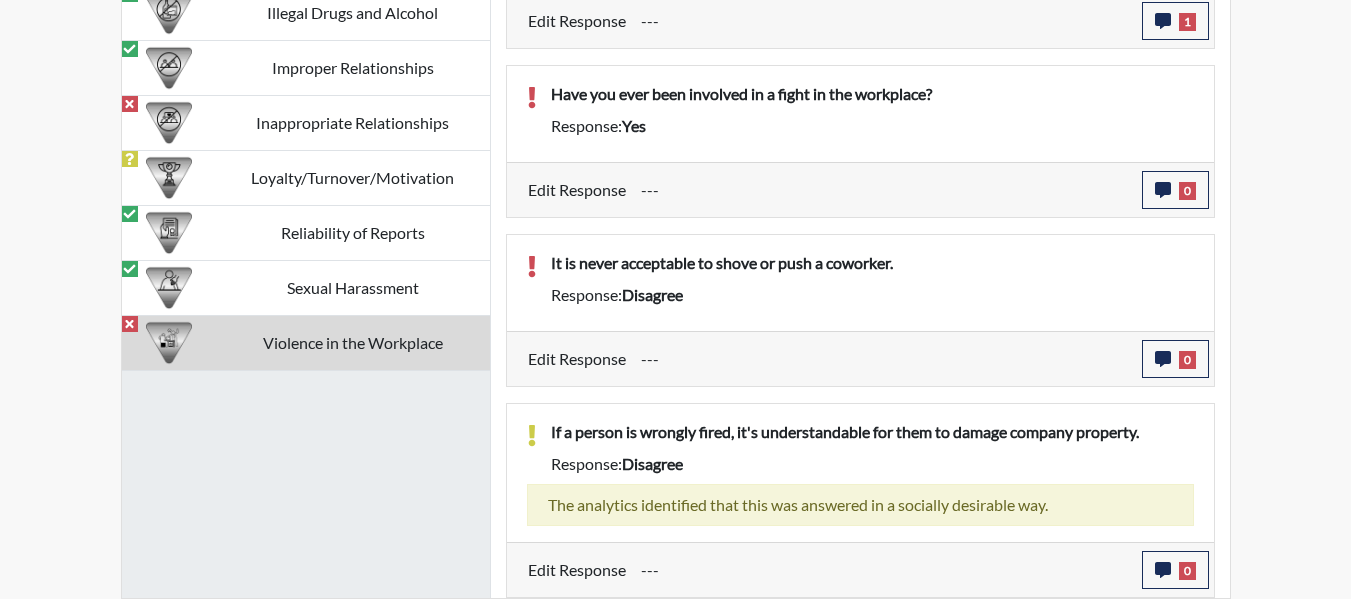 scroll, scrollTop: 2331, scrollLeft: 0, axis: vertical 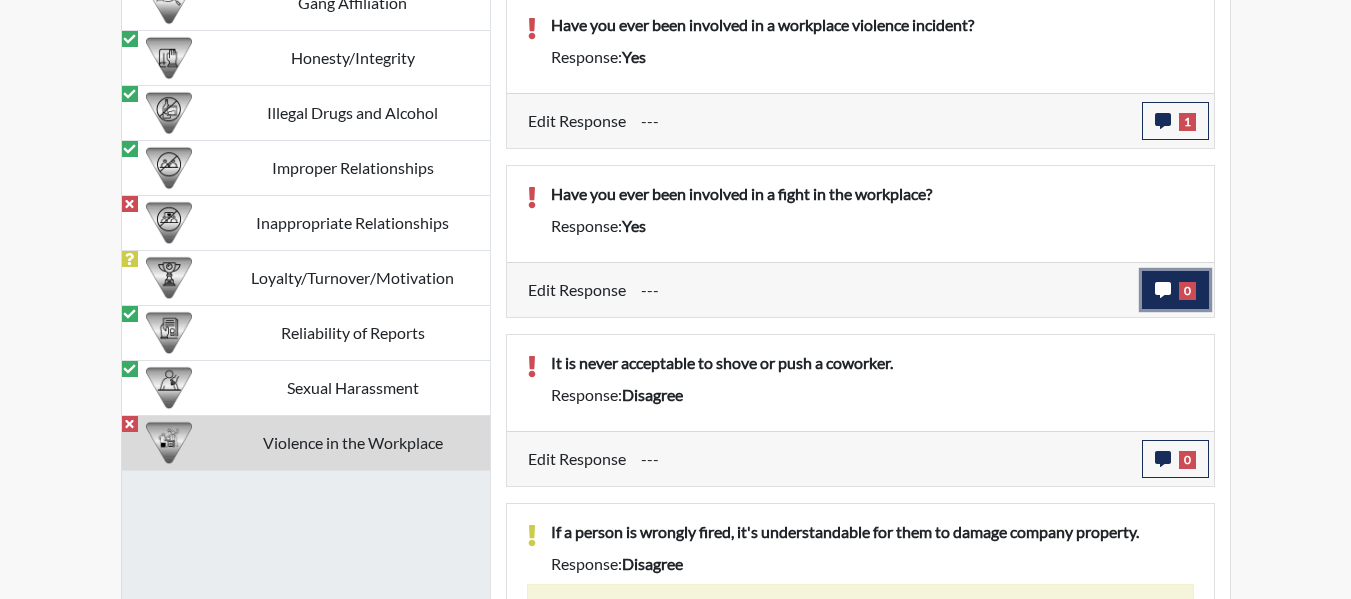 click on "0" at bounding box center (1175, 290) 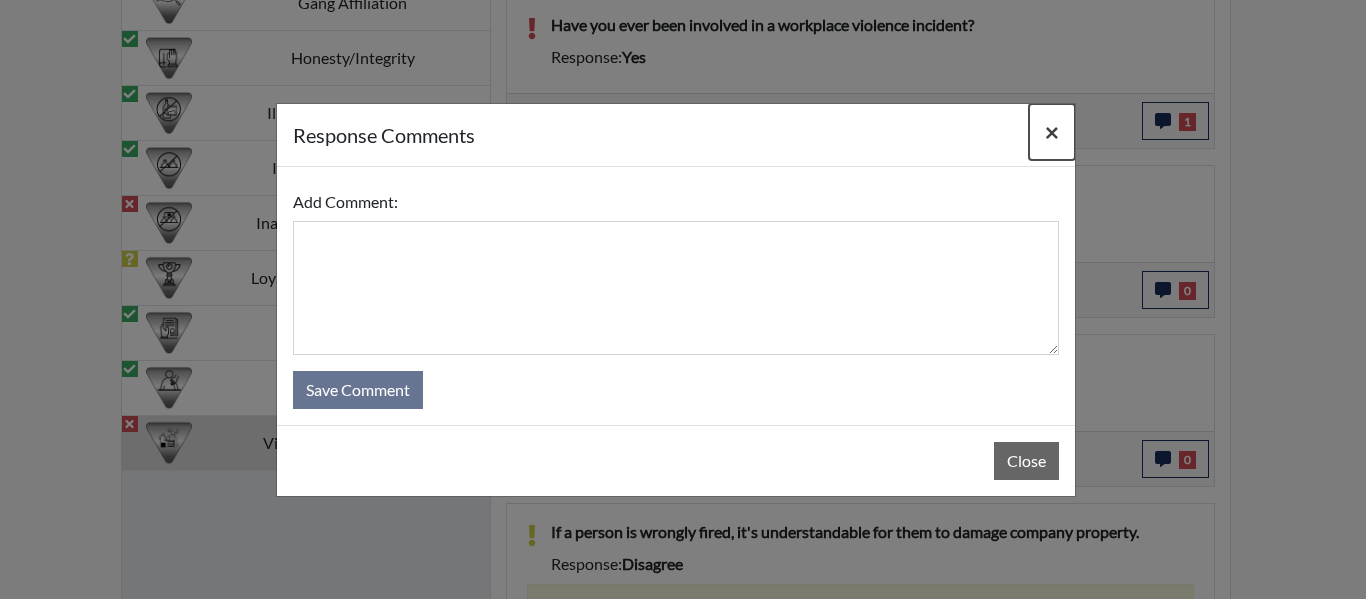 click on "×" at bounding box center [1052, 131] 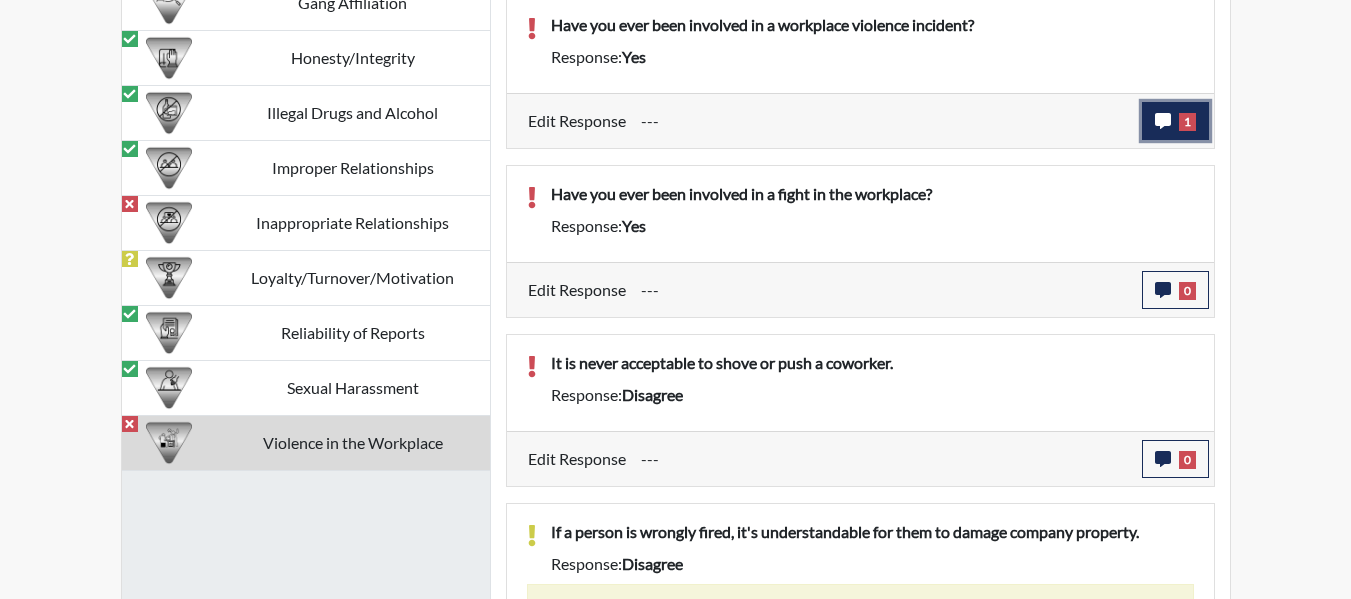 click on "1" at bounding box center (1175, 121) 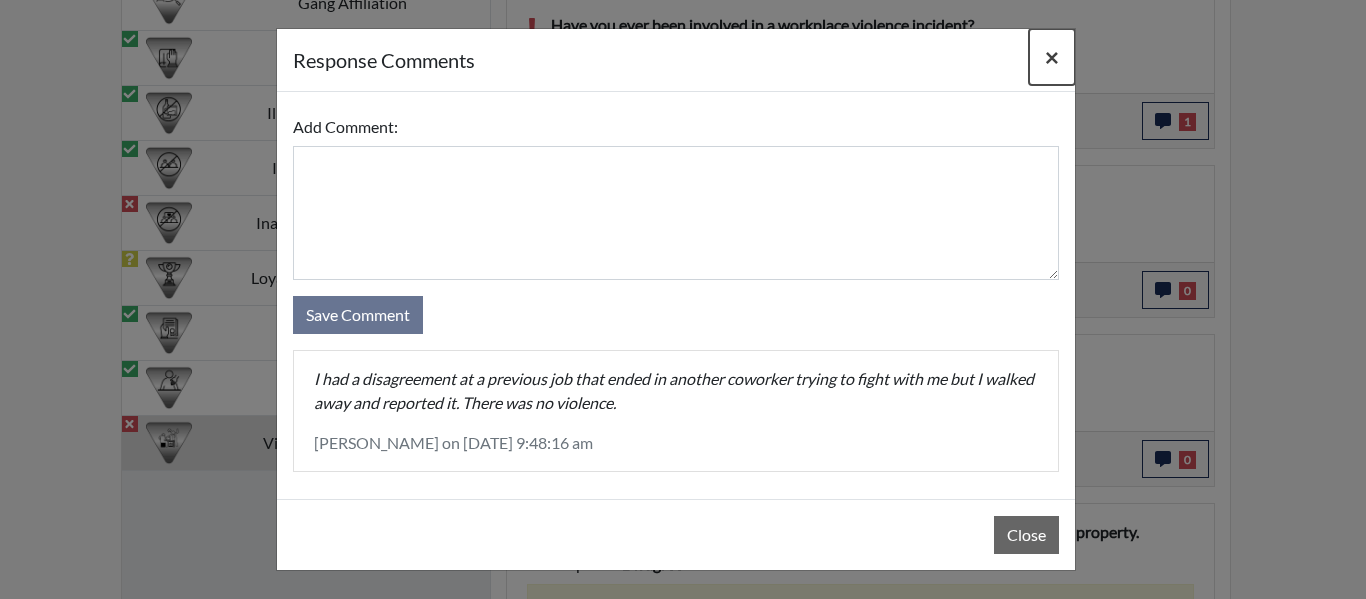 click on "×" at bounding box center [1052, 56] 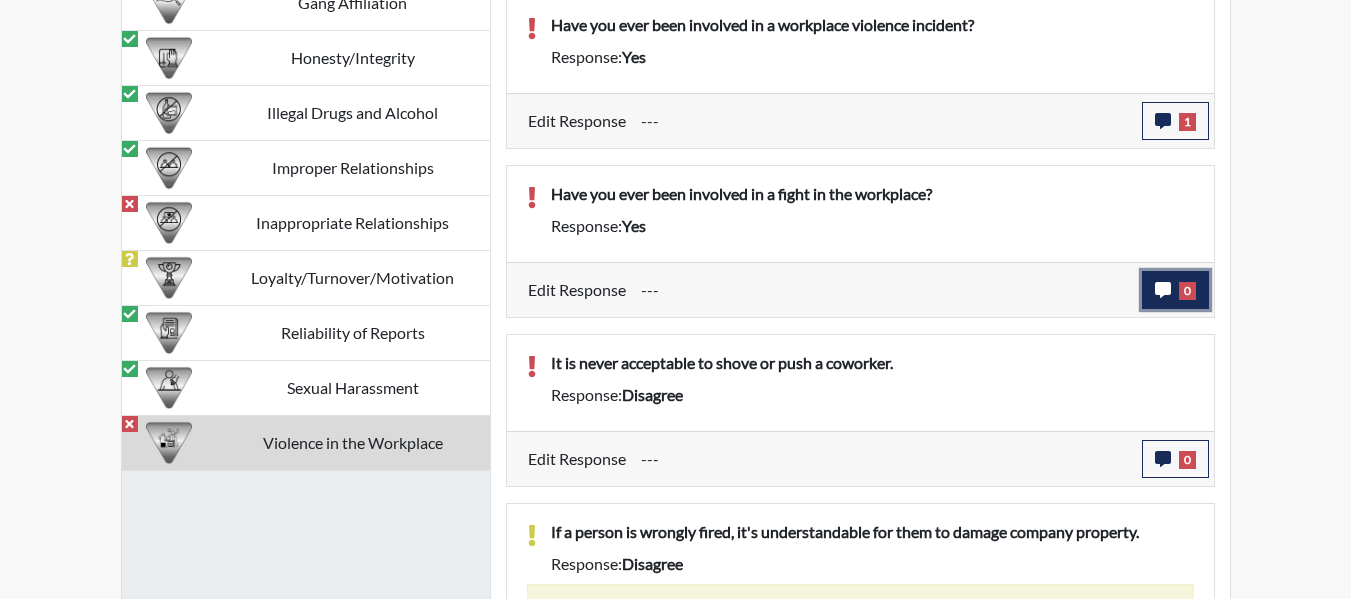 click on "0" at bounding box center (1187, 291) 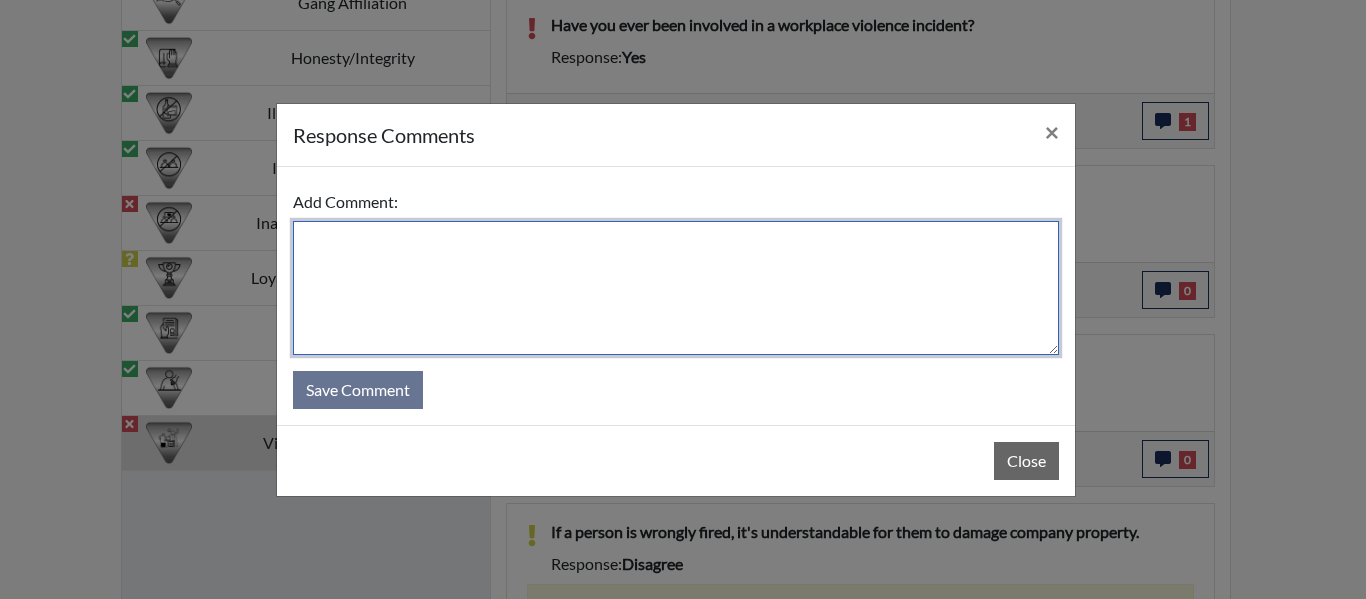 click at bounding box center [676, 288] 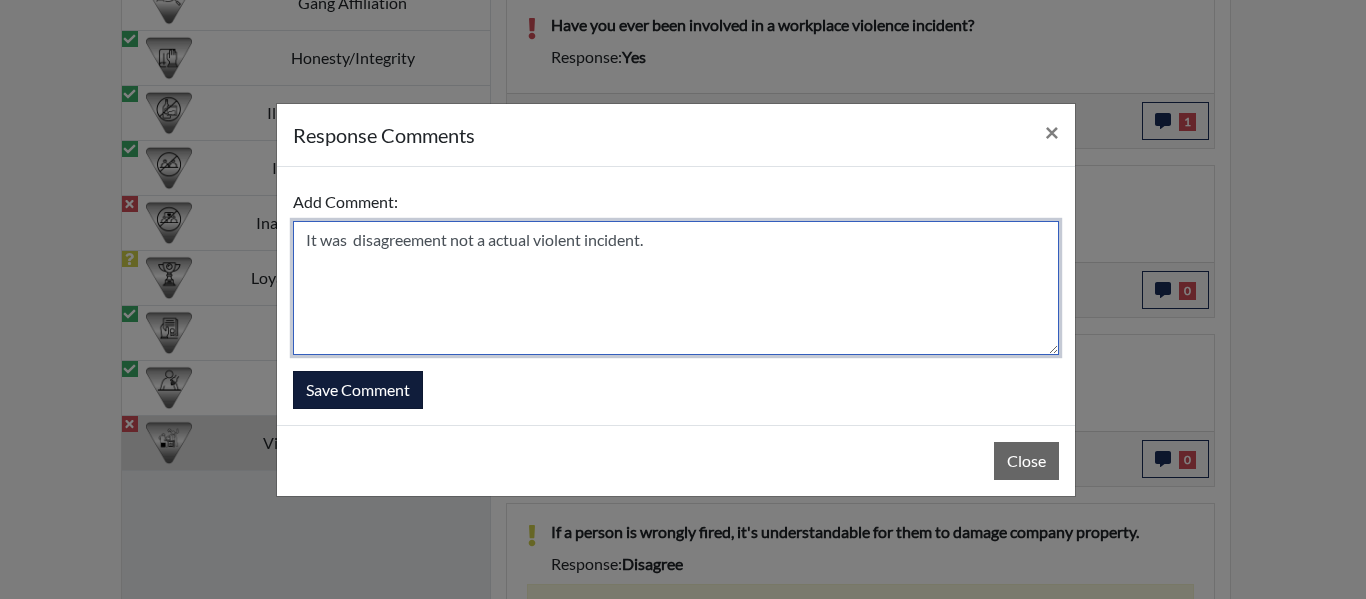type on "It was  disagreement not a actual violent incident." 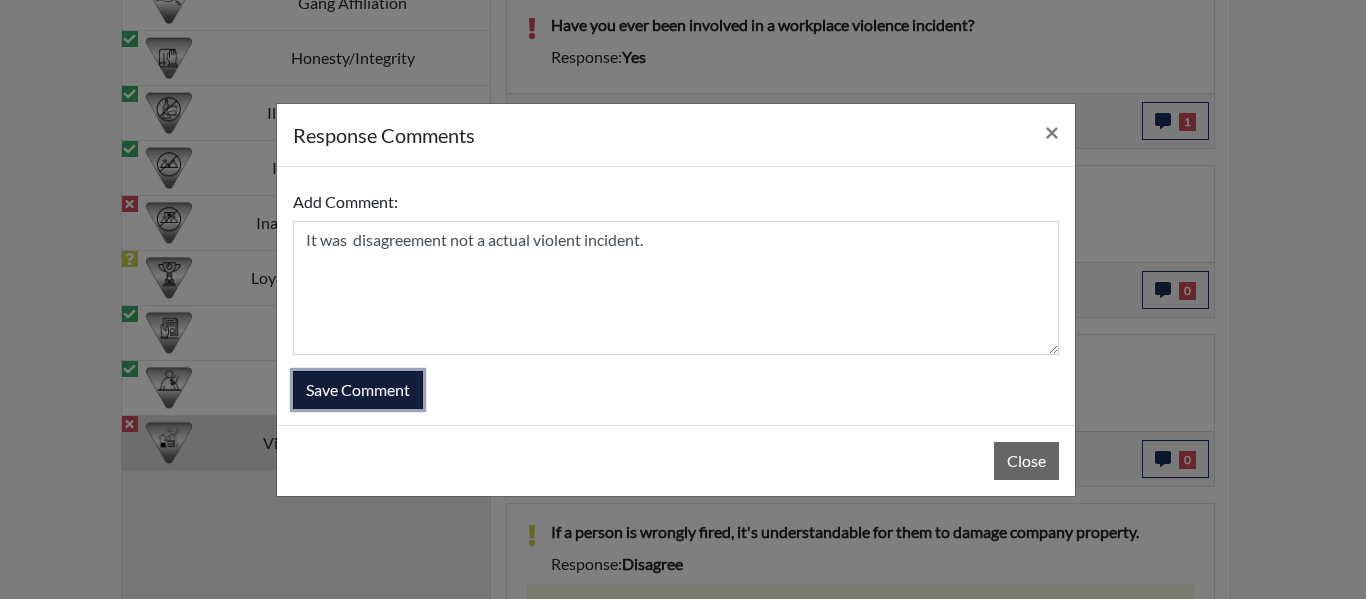 click on "Save Comment" at bounding box center [358, 390] 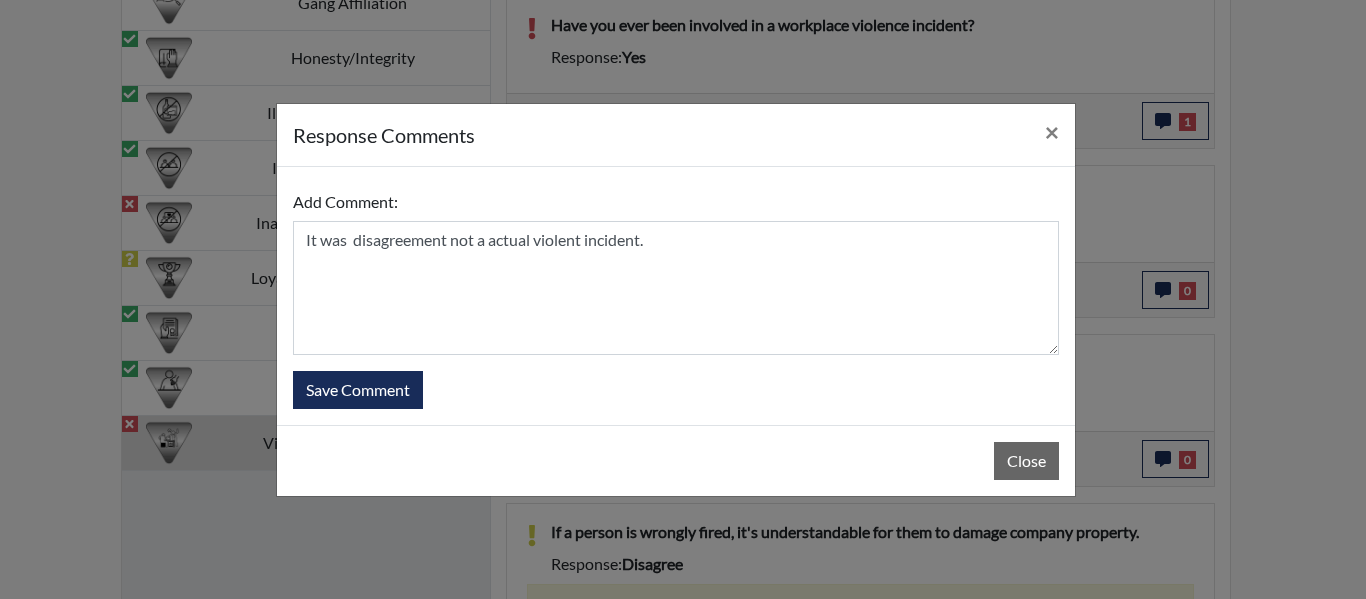 type 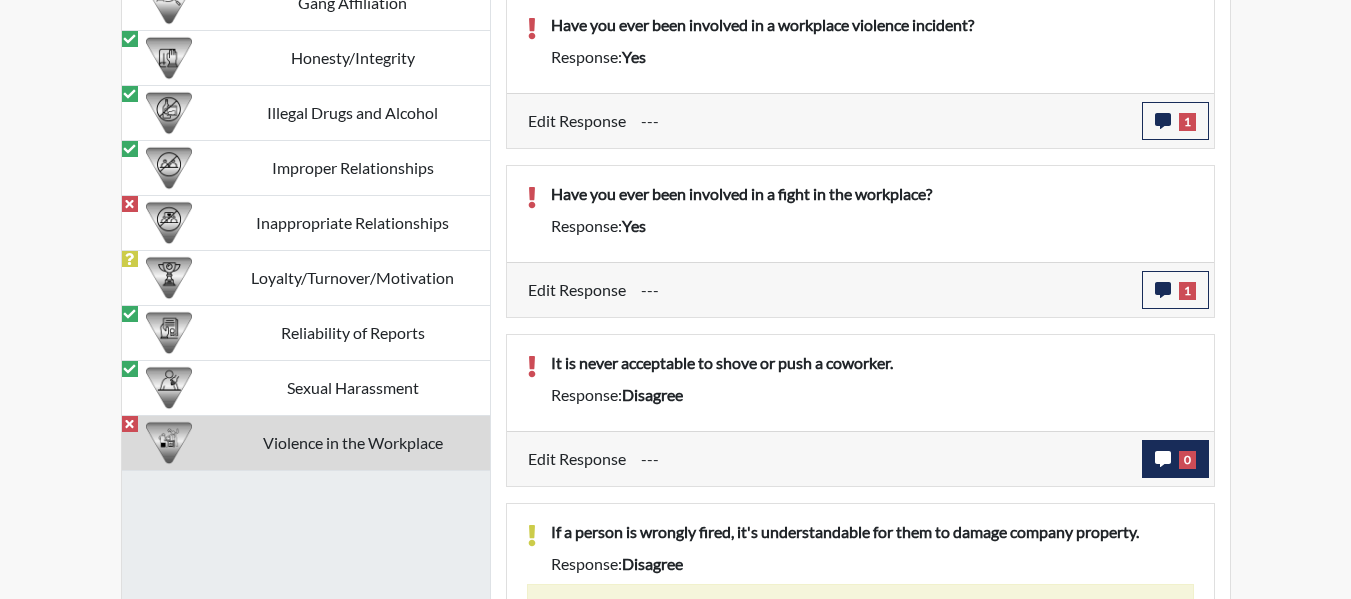 scroll, scrollTop: 999768, scrollLeft: 999169, axis: both 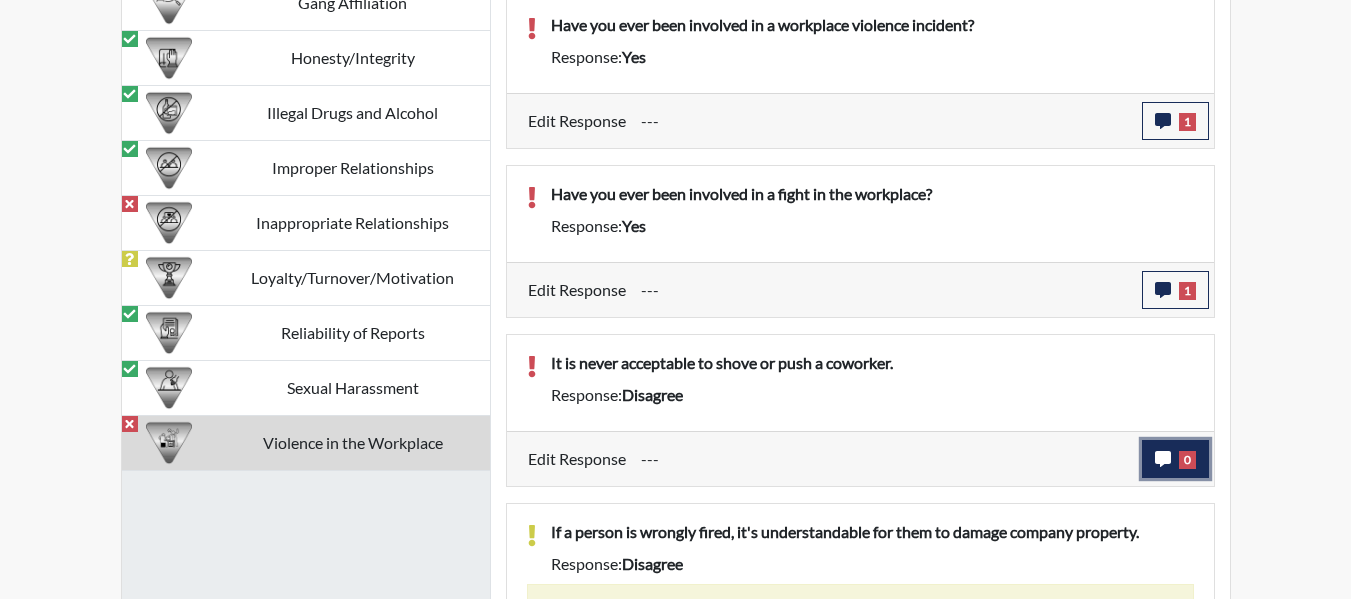 click on "0" at bounding box center [1175, 459] 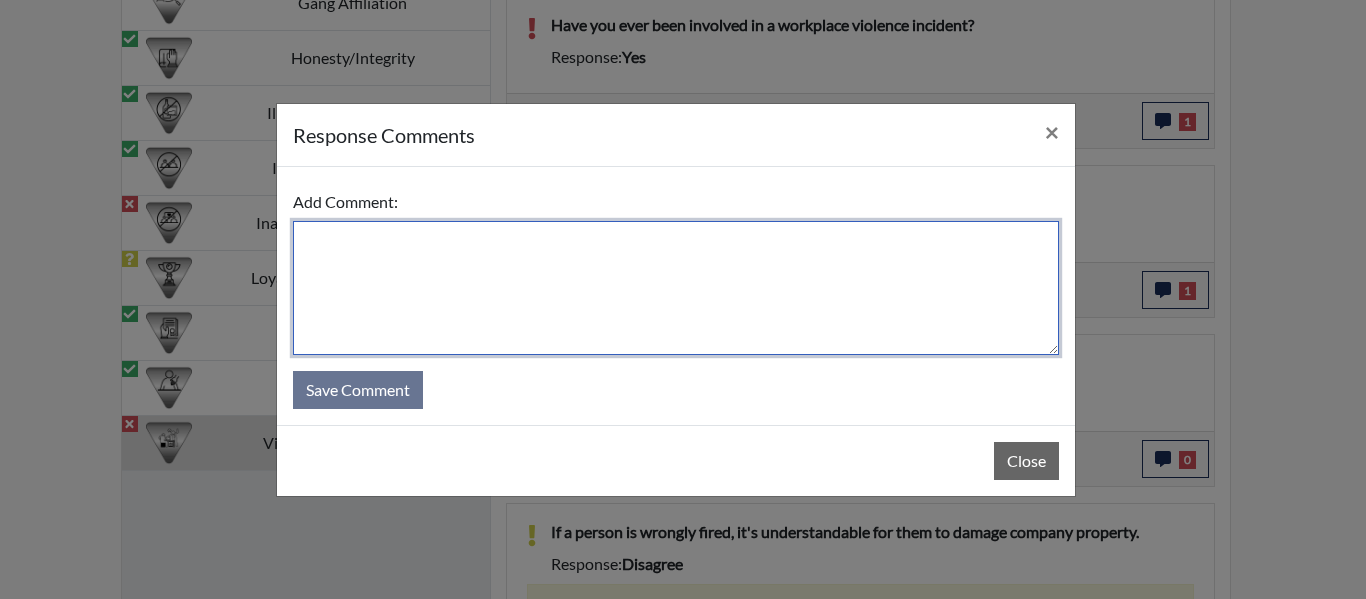 click at bounding box center [676, 288] 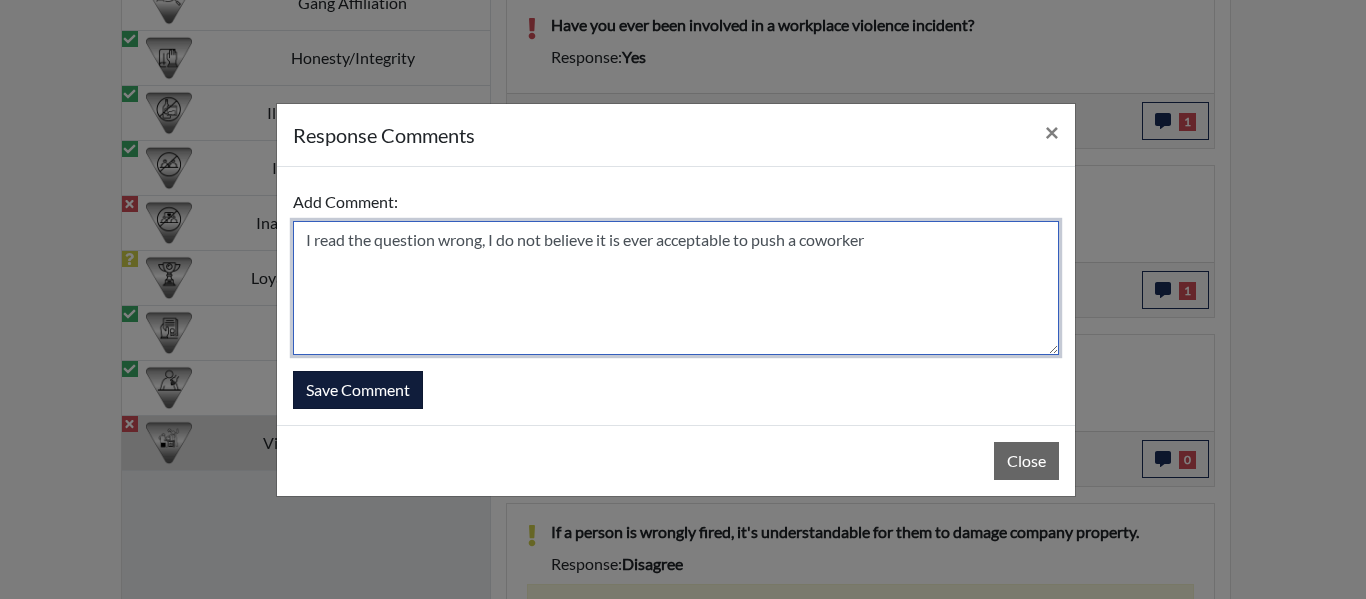 type on "I read the question wrong, I do not believe it is ever acceptable to push a coworker" 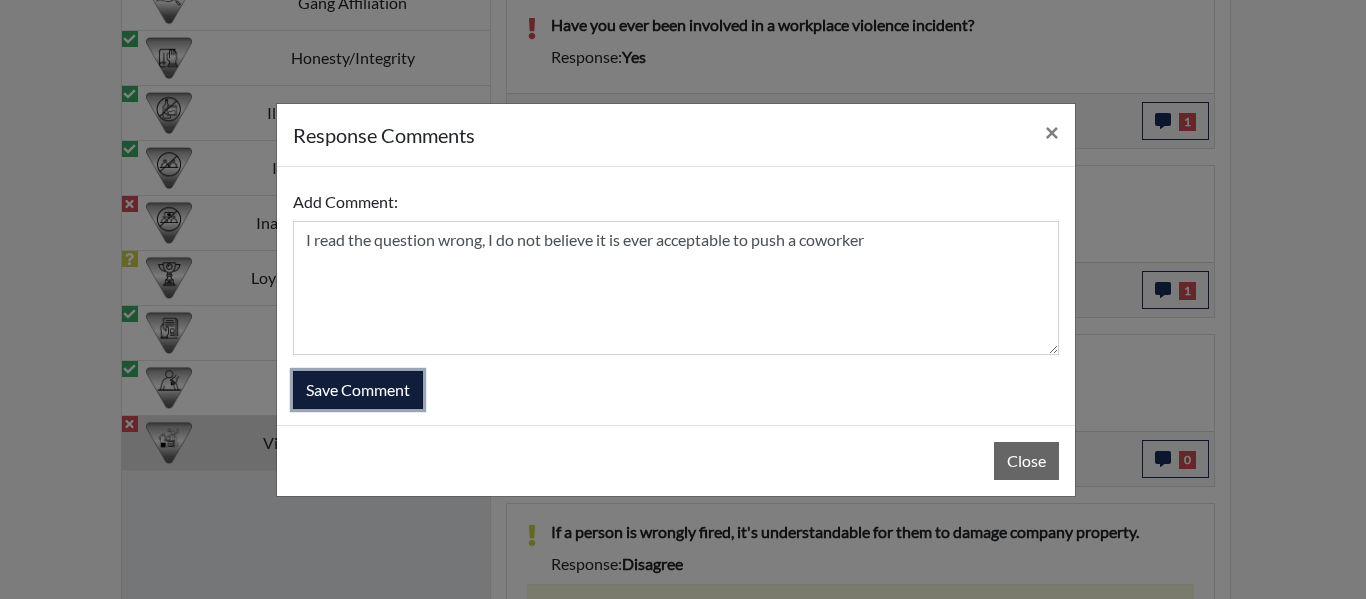 click on "Save Comment" at bounding box center (358, 390) 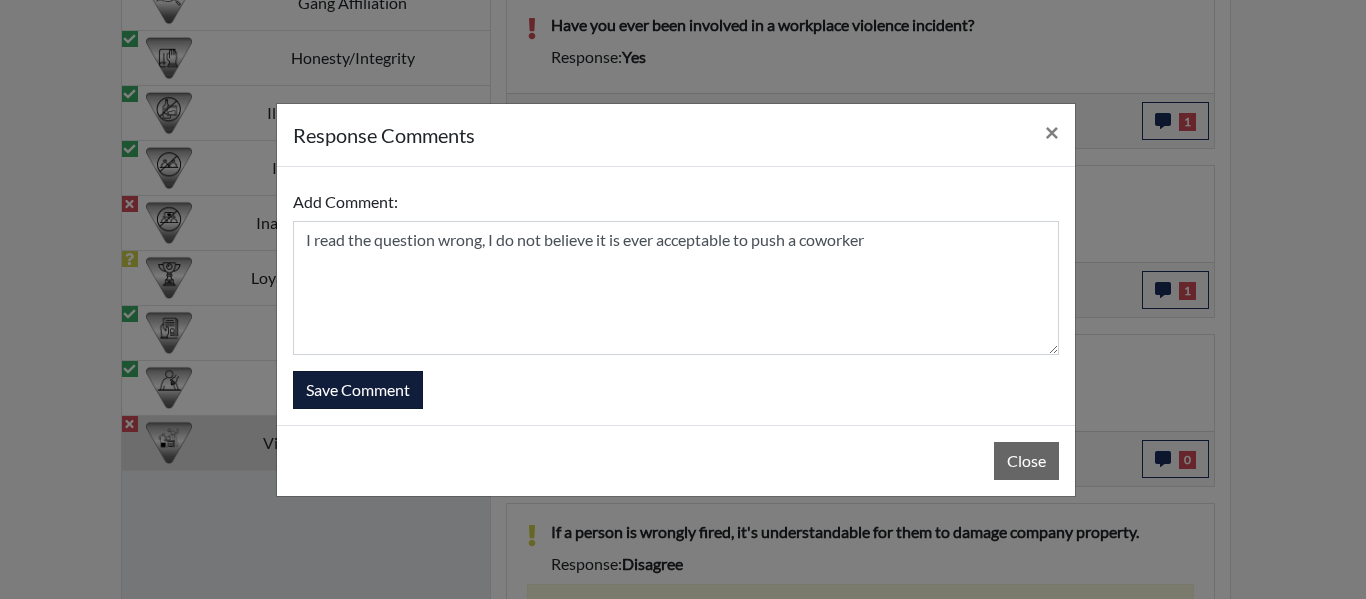 type 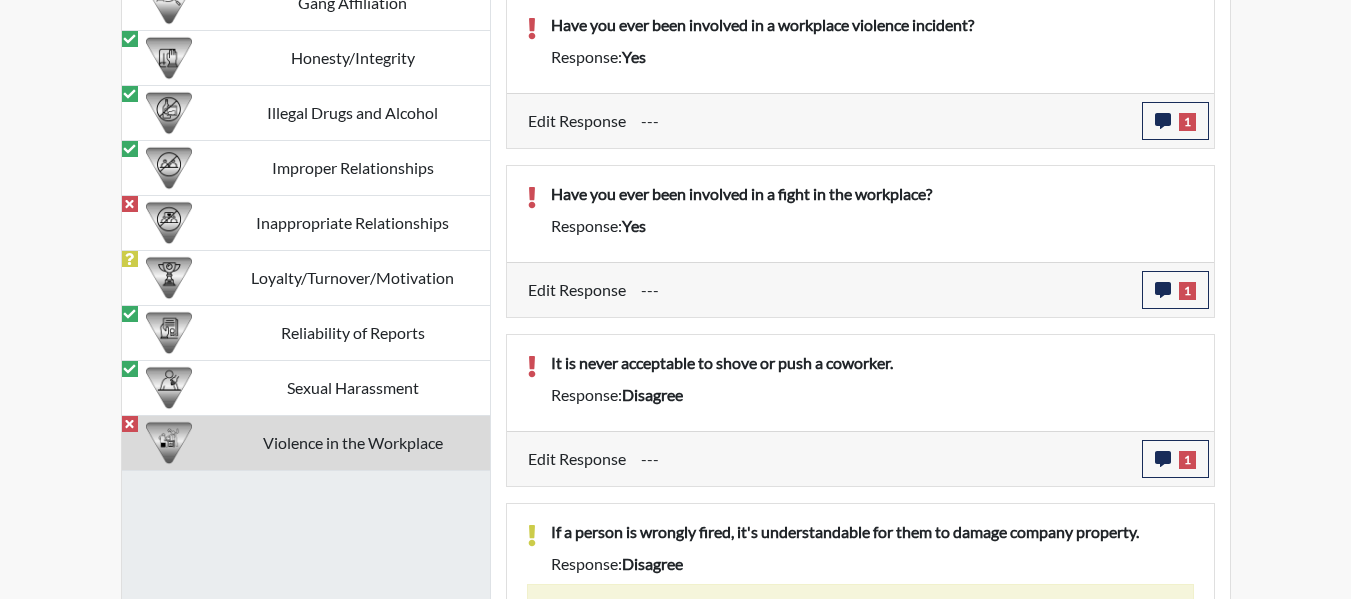 scroll, scrollTop: 999768, scrollLeft: 999169, axis: both 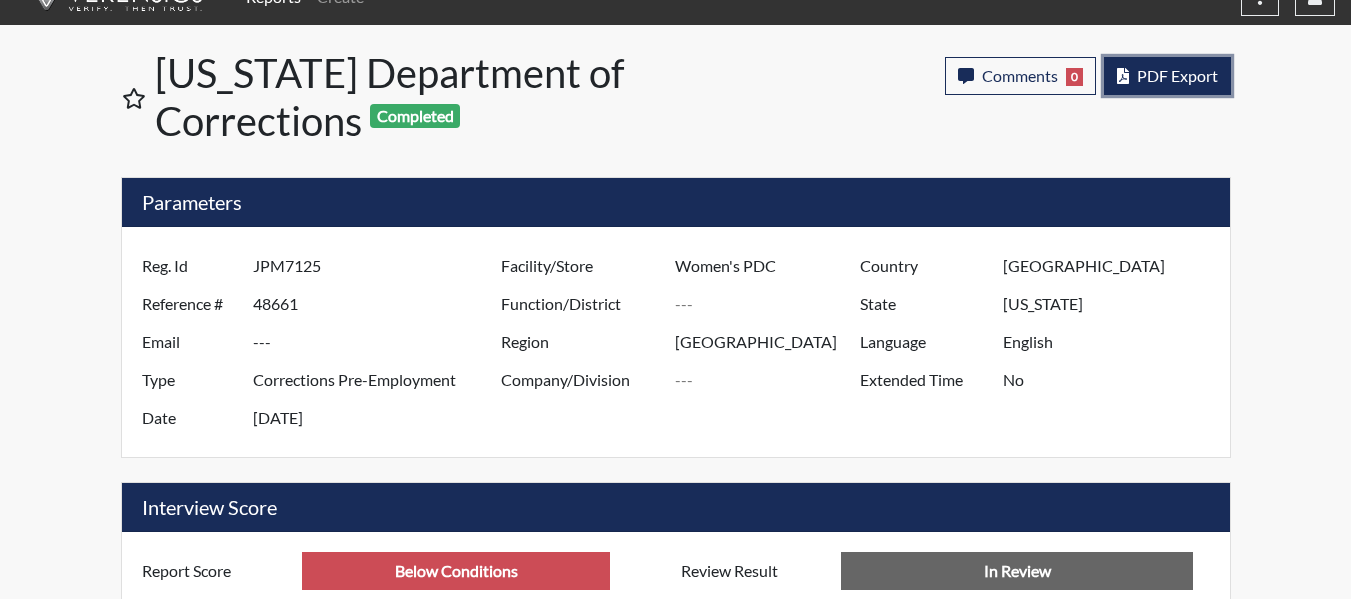 click on "PDF Export" at bounding box center (1177, 75) 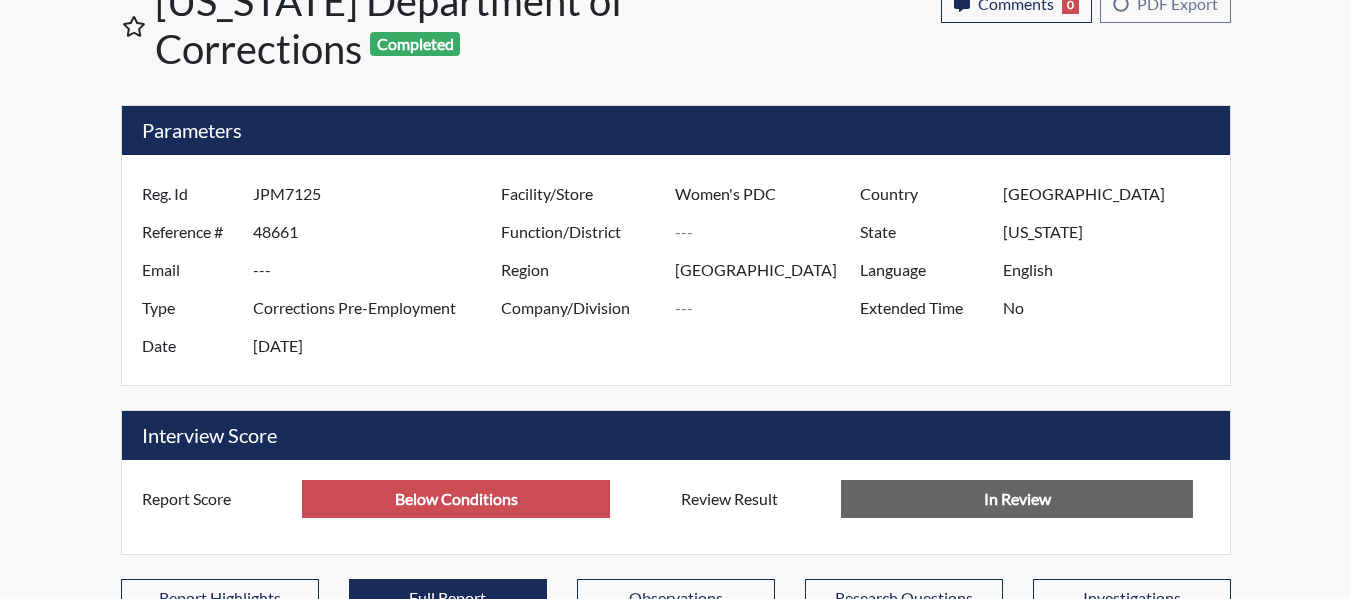 scroll, scrollTop: 310, scrollLeft: 0, axis: vertical 